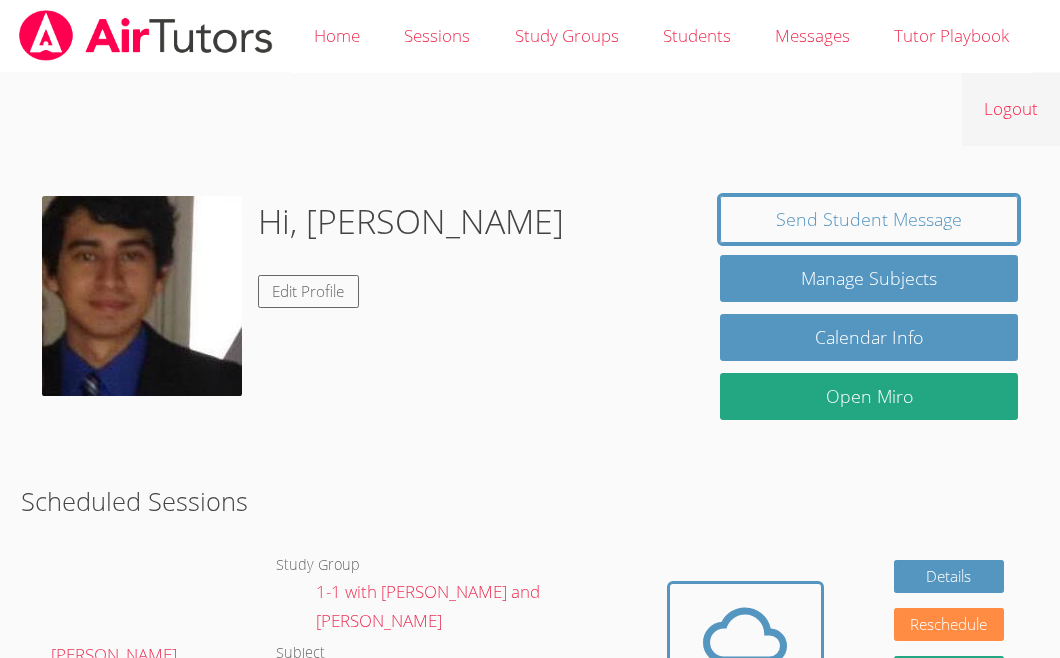 scroll, scrollTop: 0, scrollLeft: 0, axis: both 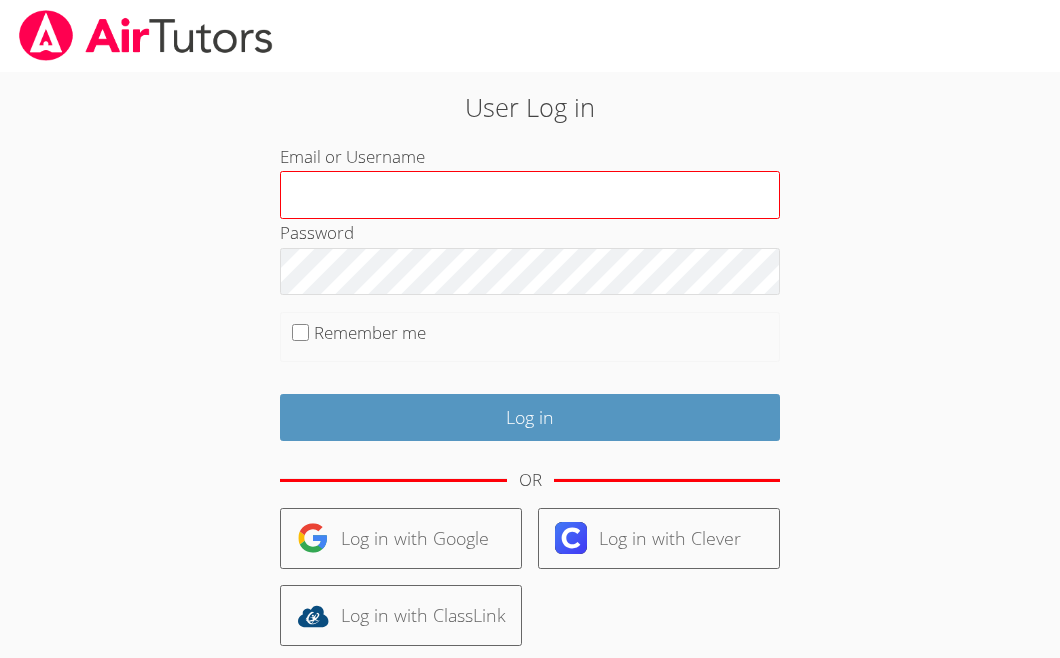 click on "Email or Username" at bounding box center (530, 195) 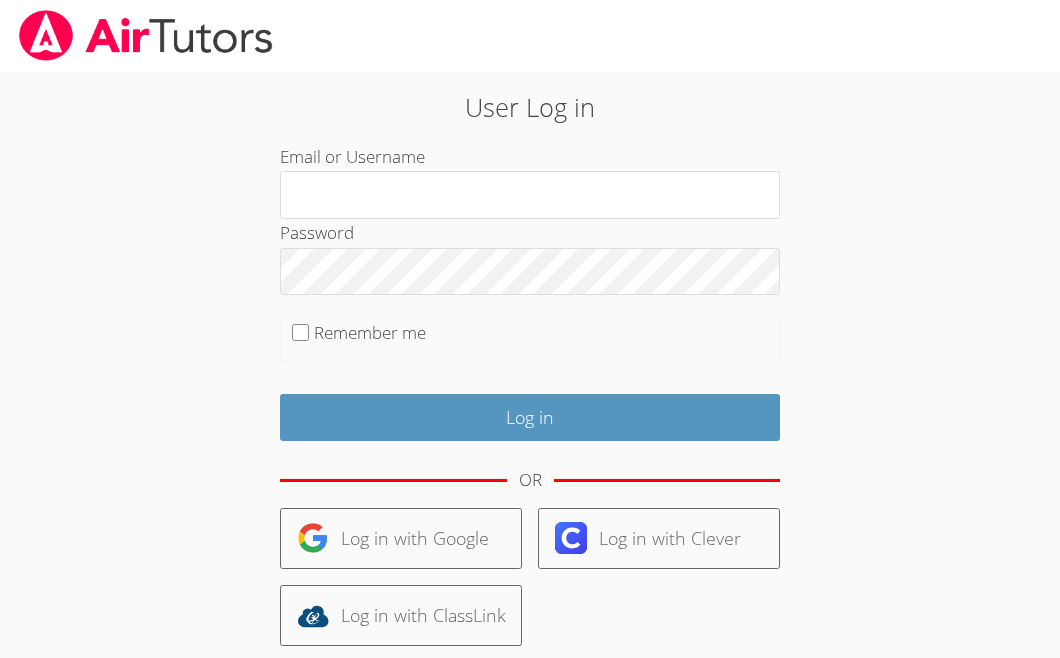 type on "[EMAIL_ADDRESS][DOMAIN_NAME]" 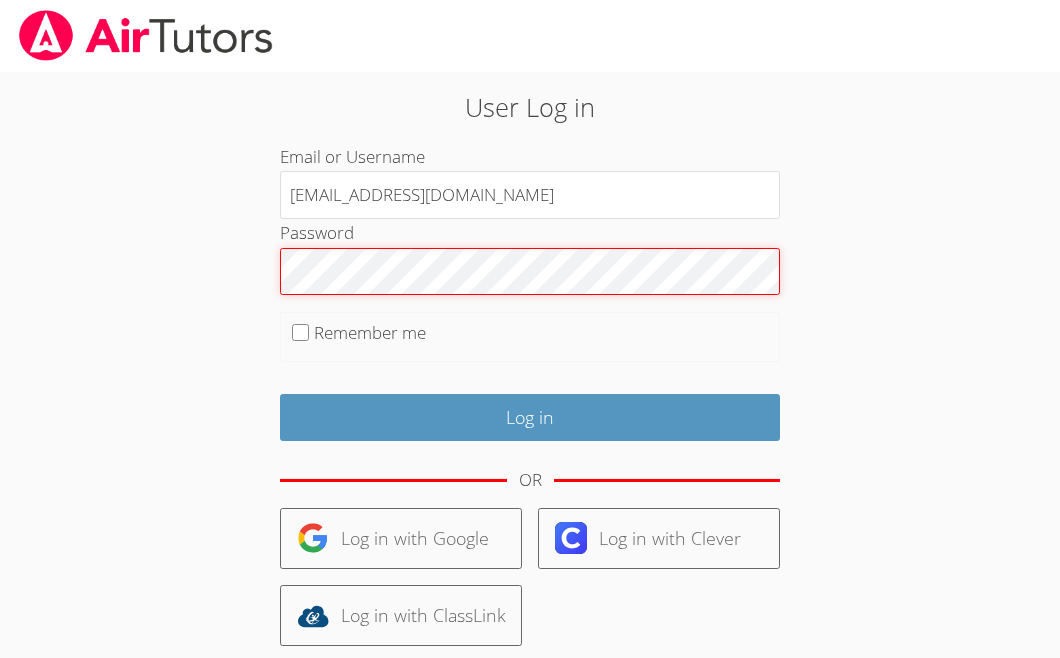 click on "Log in" at bounding box center (530, 417) 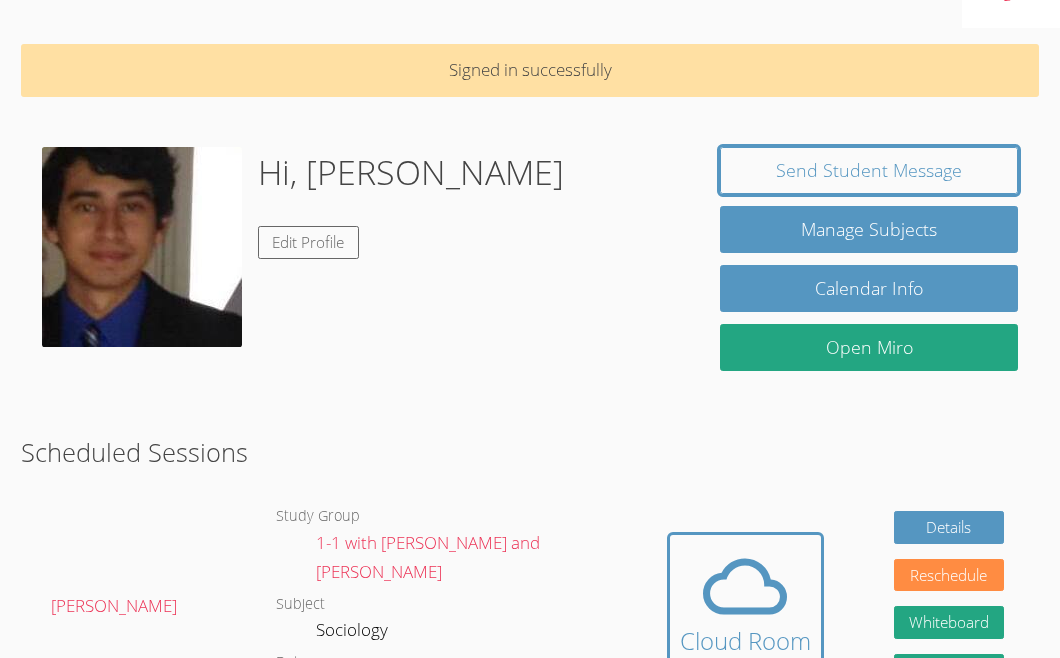 scroll, scrollTop: 0, scrollLeft: 0, axis: both 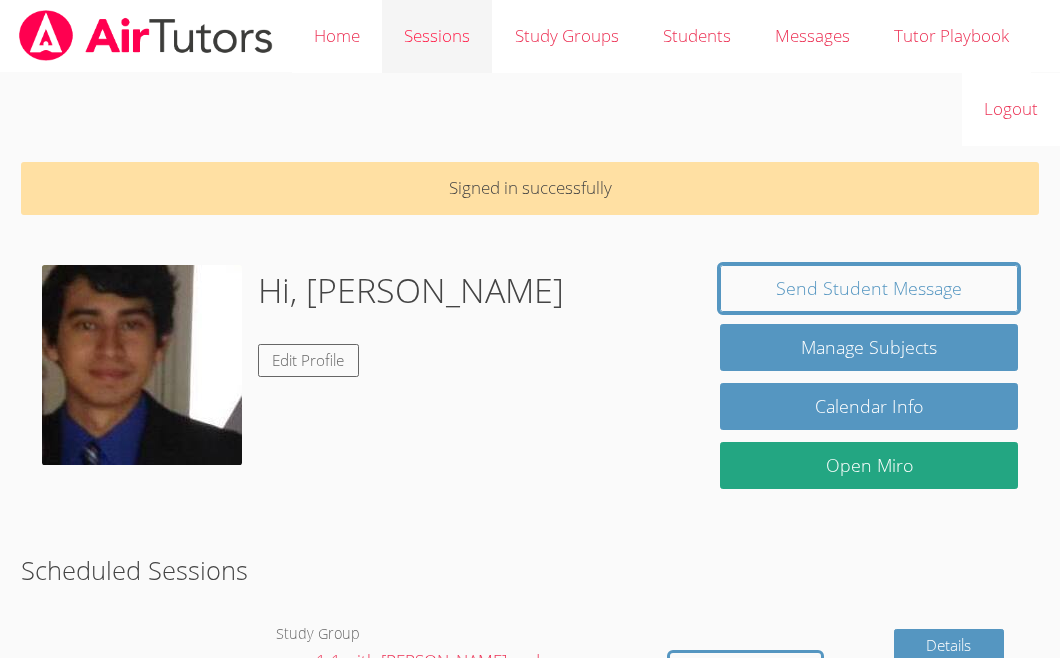 click on "Sessions" at bounding box center [437, 36] 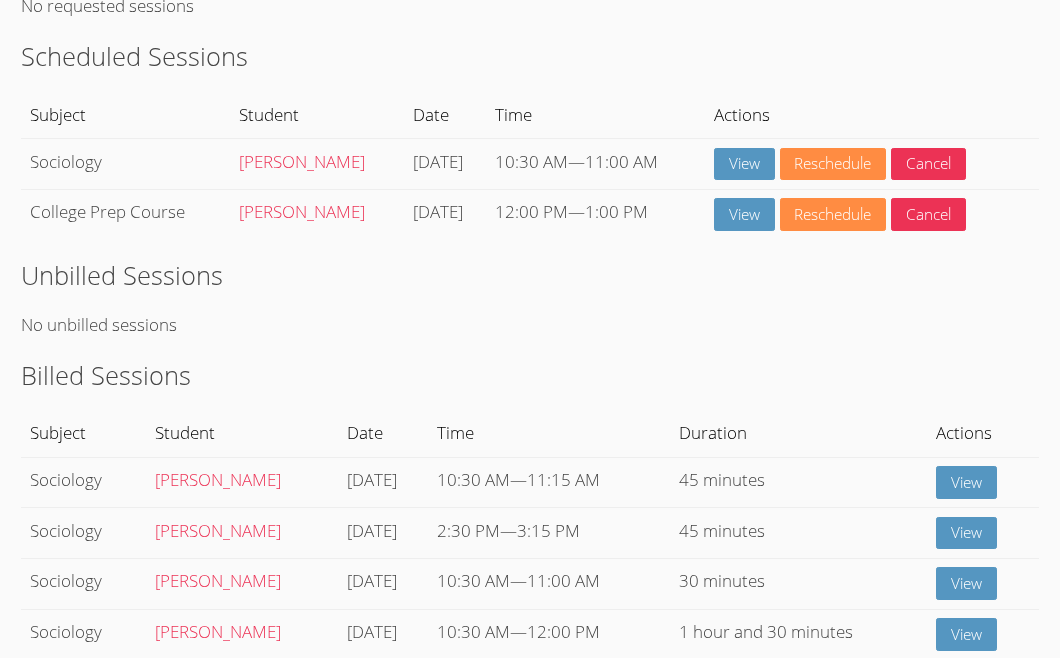 scroll, scrollTop: 0, scrollLeft: 0, axis: both 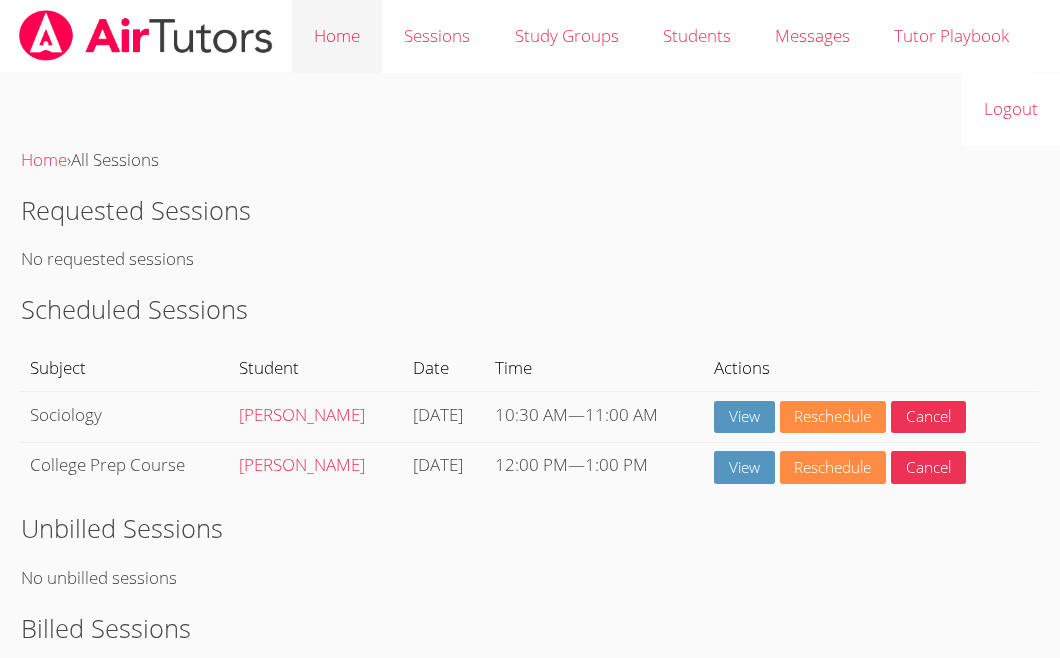 click on "Home" at bounding box center [337, 36] 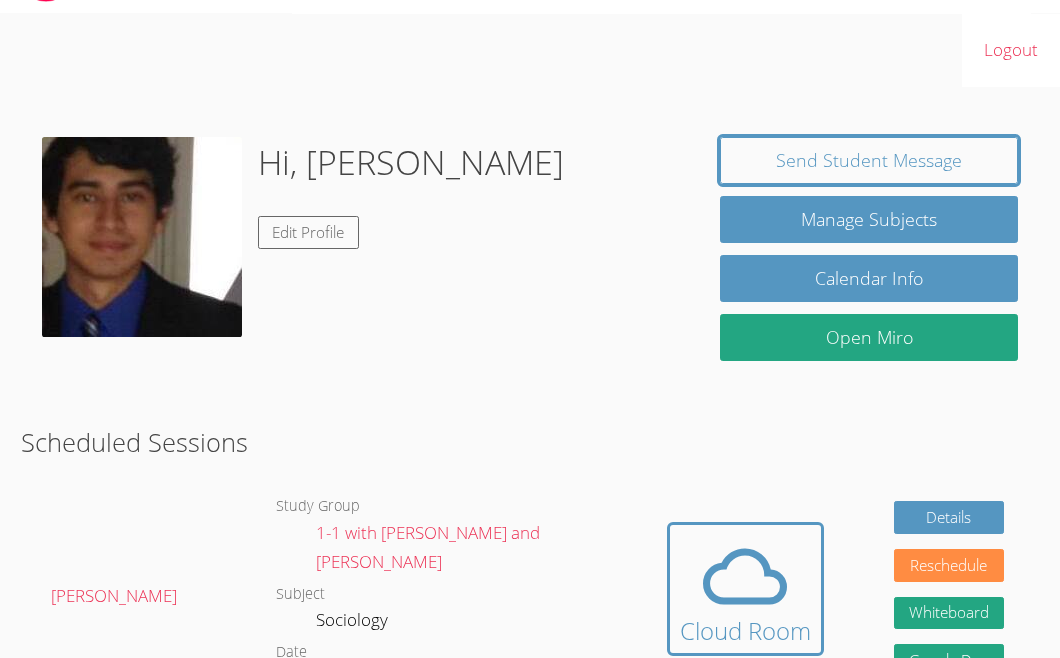 scroll, scrollTop: 0, scrollLeft: 0, axis: both 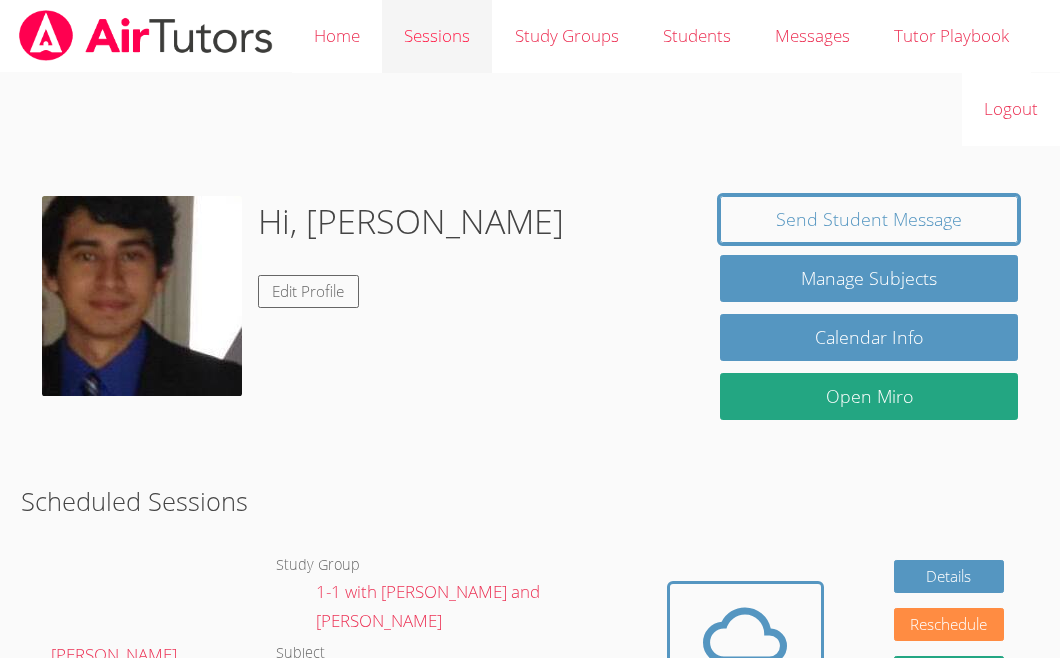 click on "Sessions" at bounding box center [437, 36] 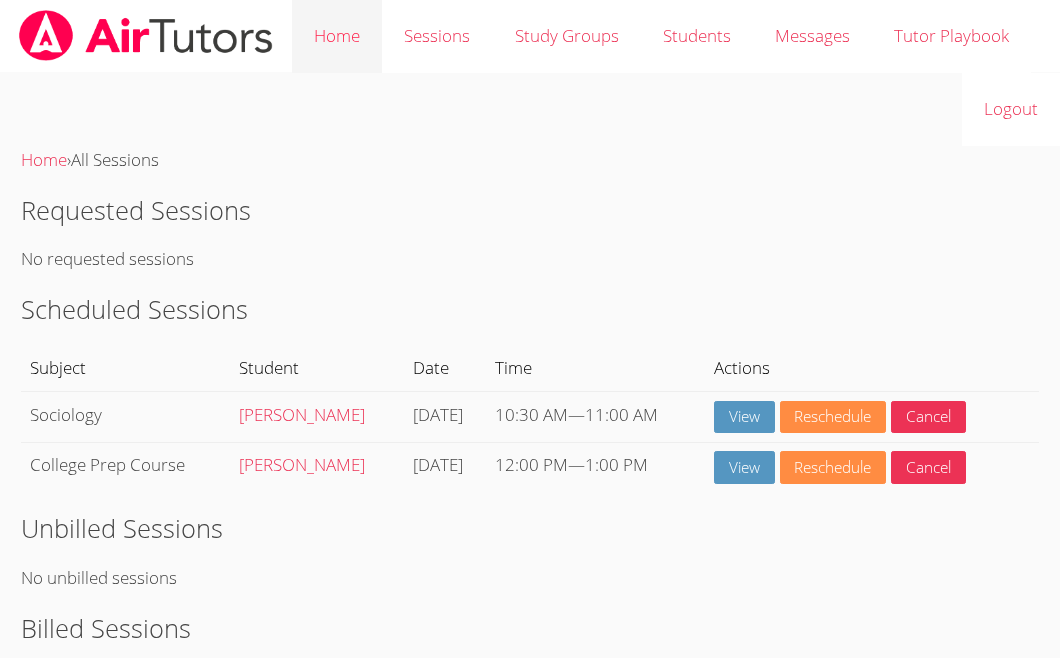 click on "Home" at bounding box center [337, 36] 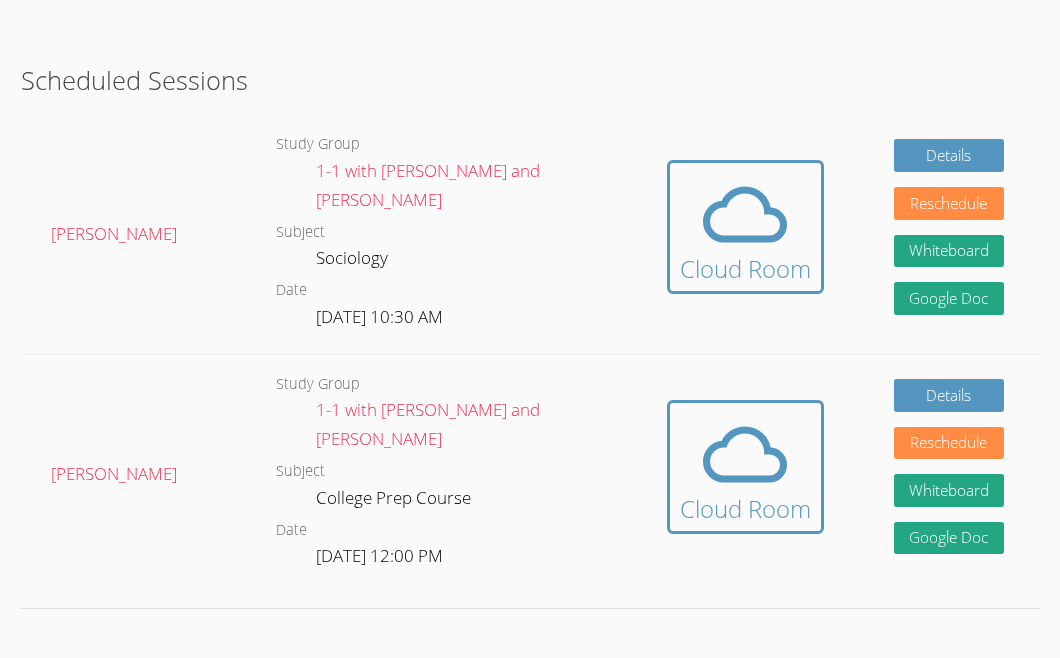 scroll, scrollTop: 0, scrollLeft: 0, axis: both 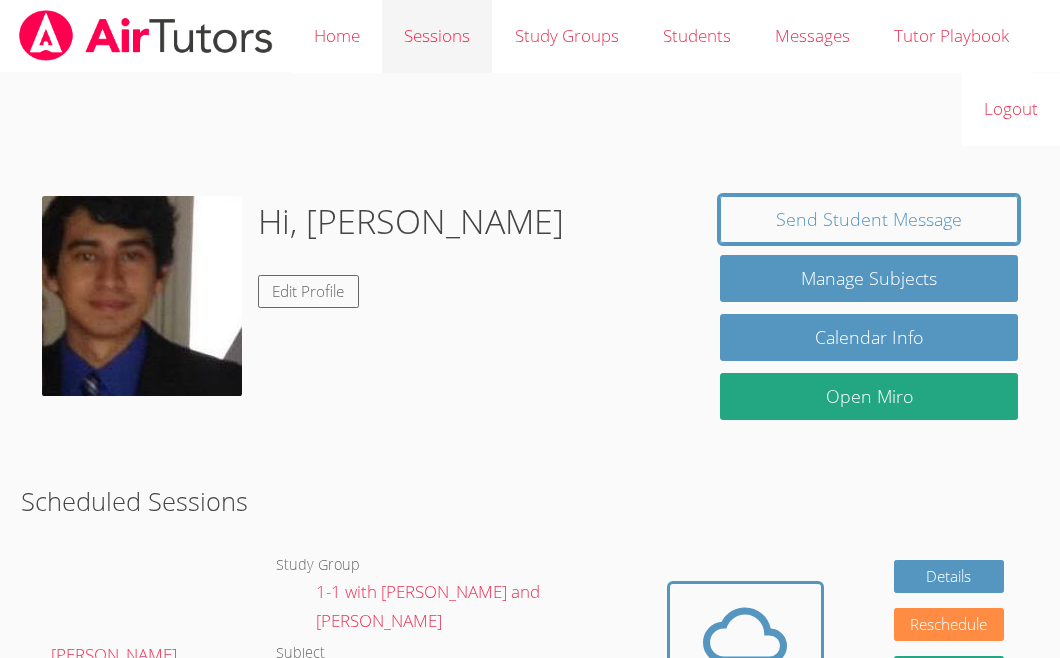 click on "Sessions" at bounding box center [437, 36] 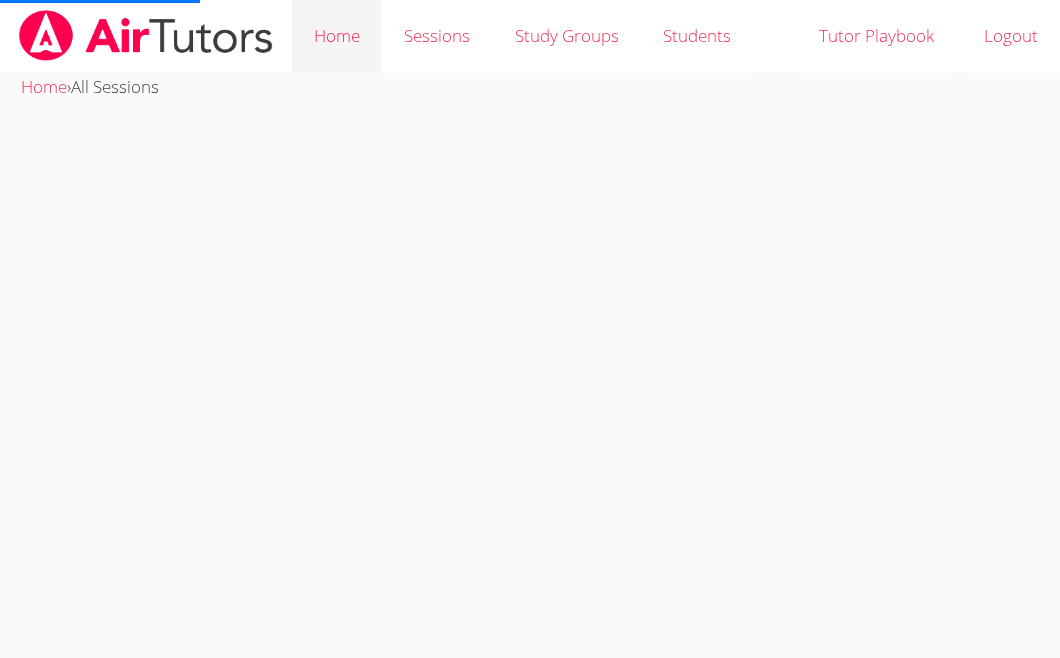 click on "Home" at bounding box center [337, 36] 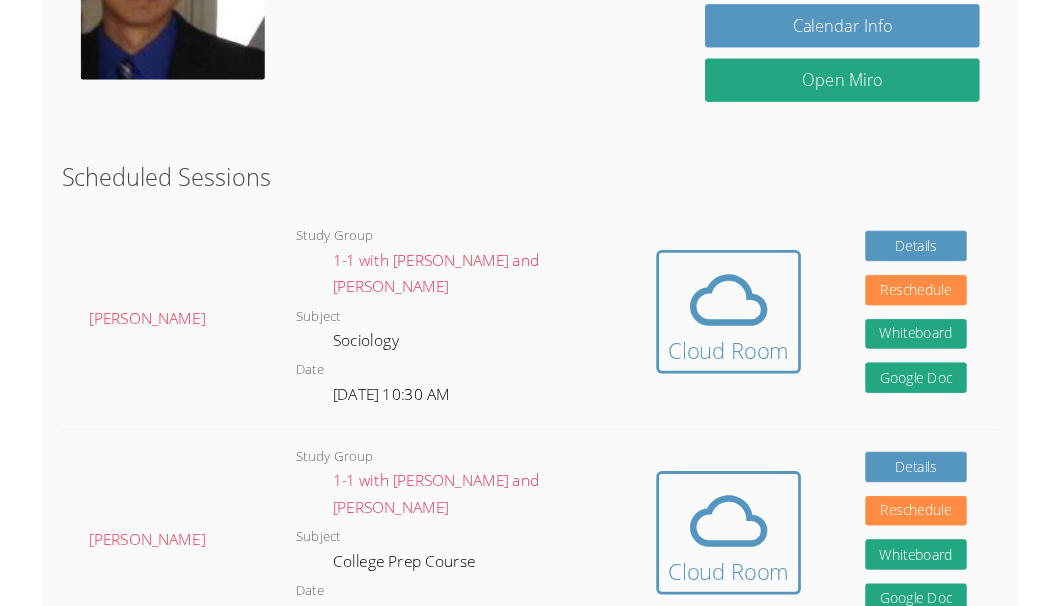 scroll, scrollTop: 381, scrollLeft: 0, axis: vertical 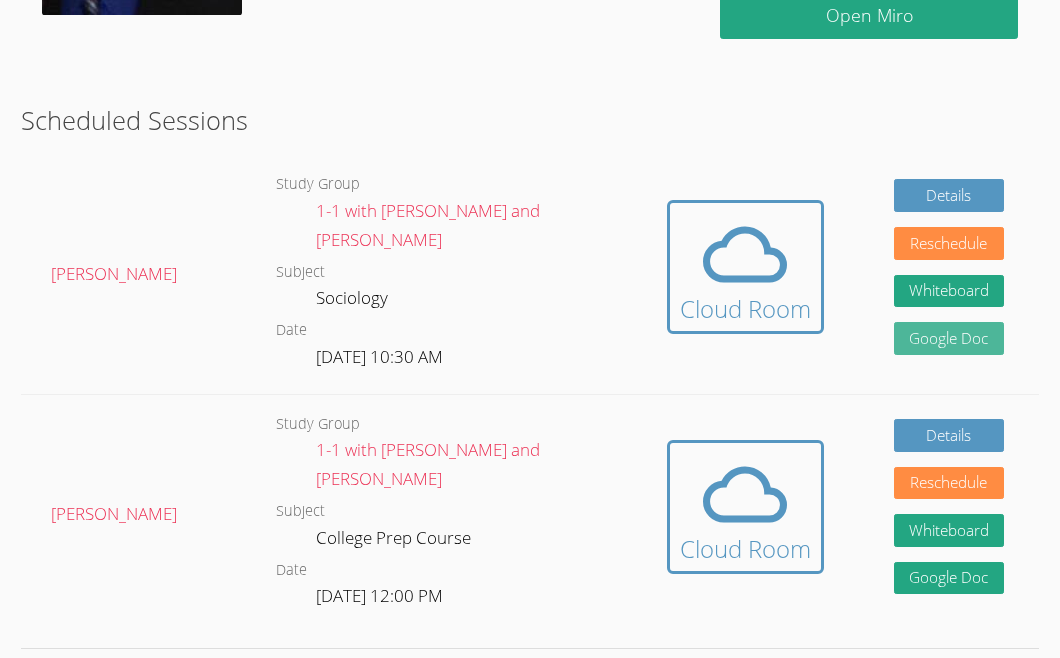 click on "Google Doc" at bounding box center [949, 338] 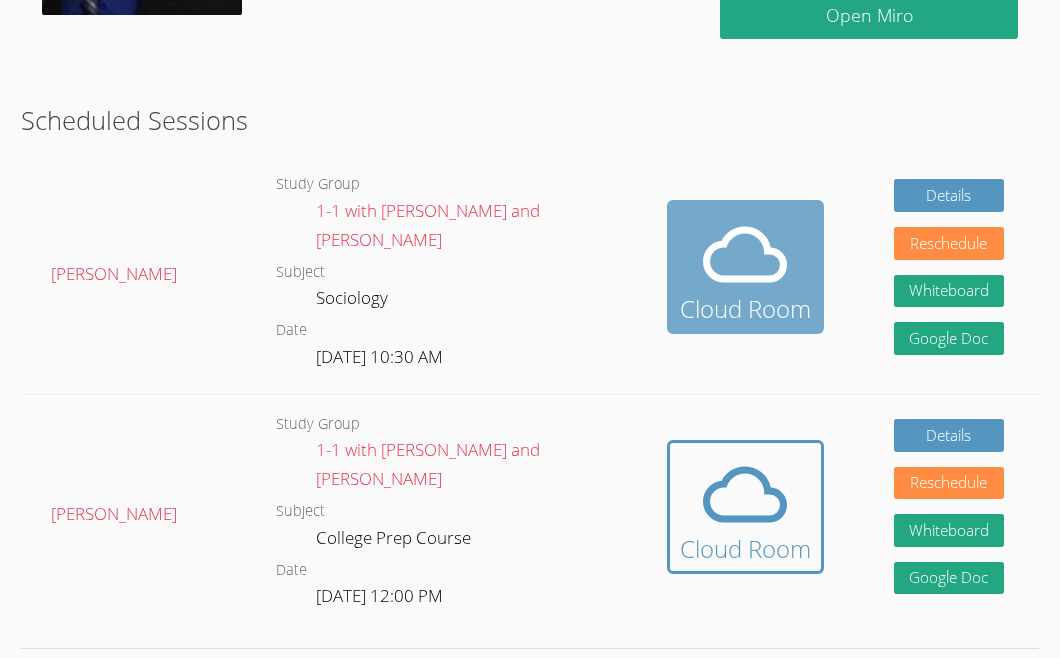 click at bounding box center [745, 255] 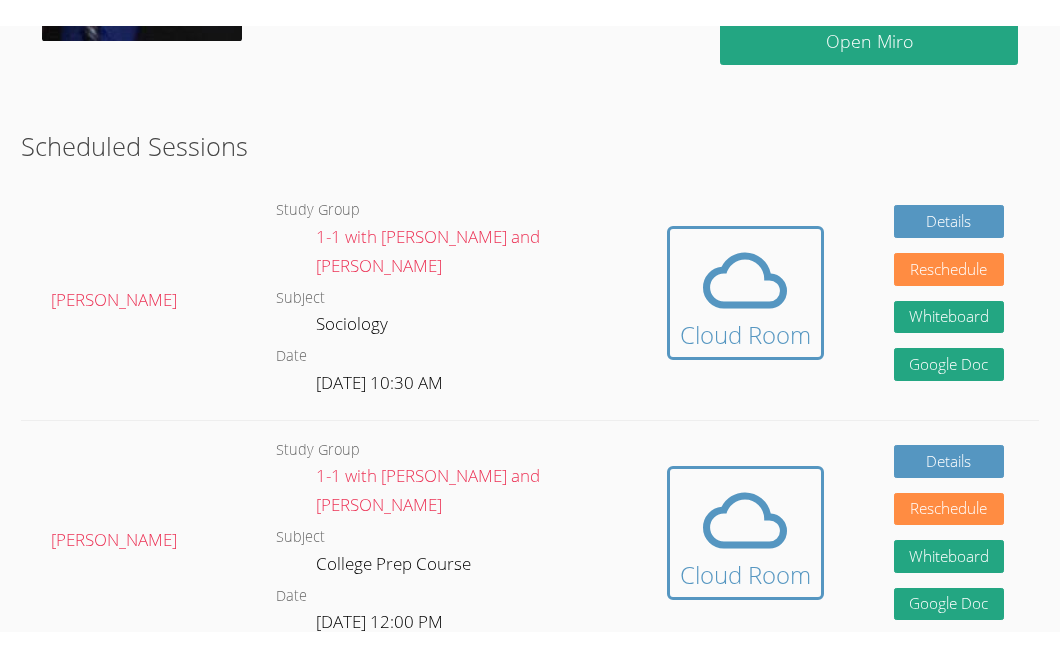 scroll, scrollTop: 0, scrollLeft: 0, axis: both 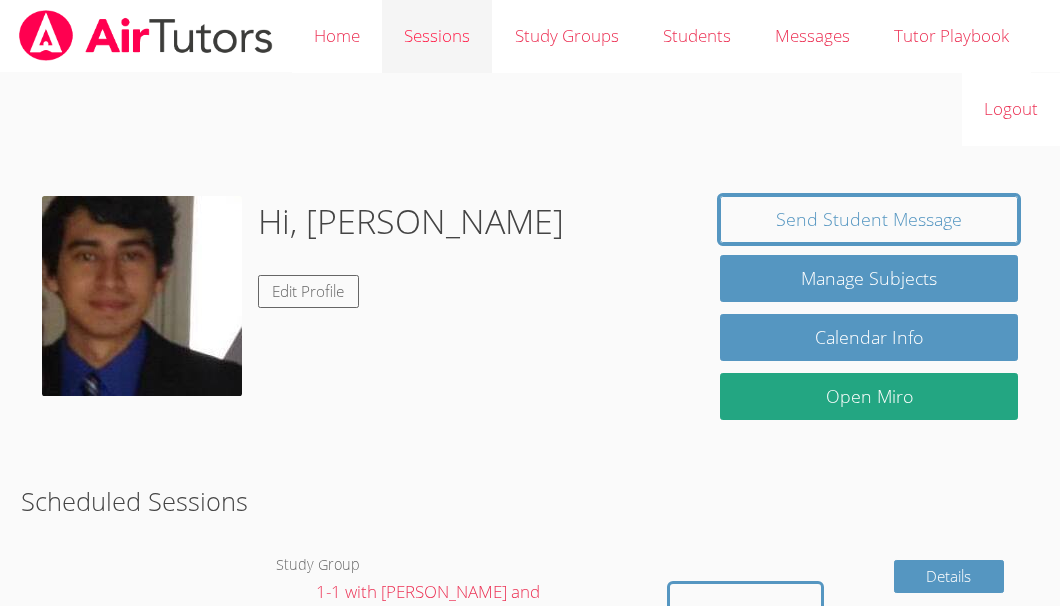 click on "Sessions" at bounding box center [437, 36] 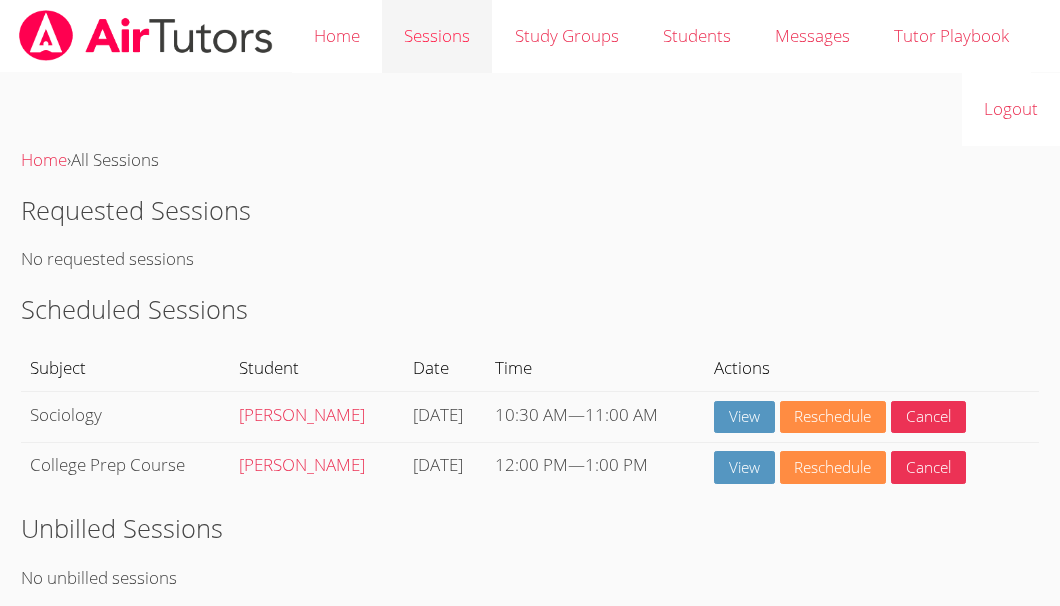click on "Sessions" at bounding box center [437, 36] 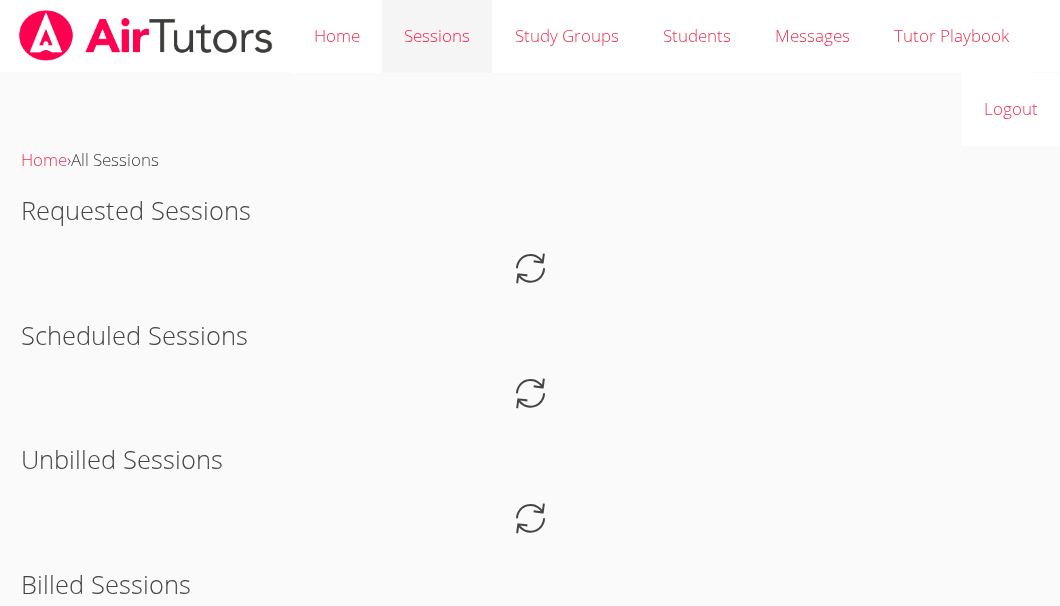 click on "Sessions" at bounding box center [437, 36] 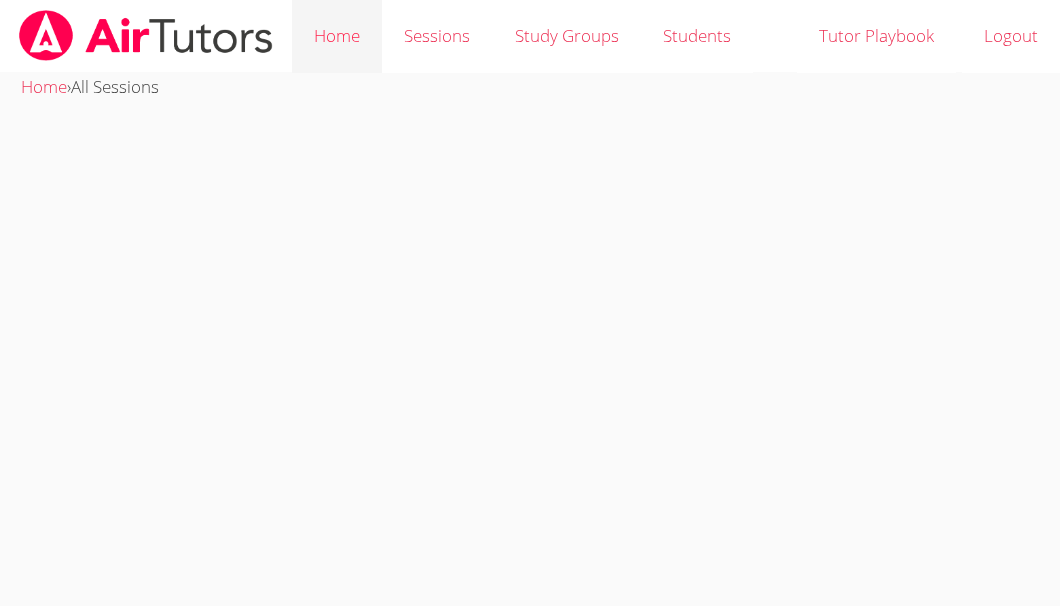 click on "Home" at bounding box center [337, 36] 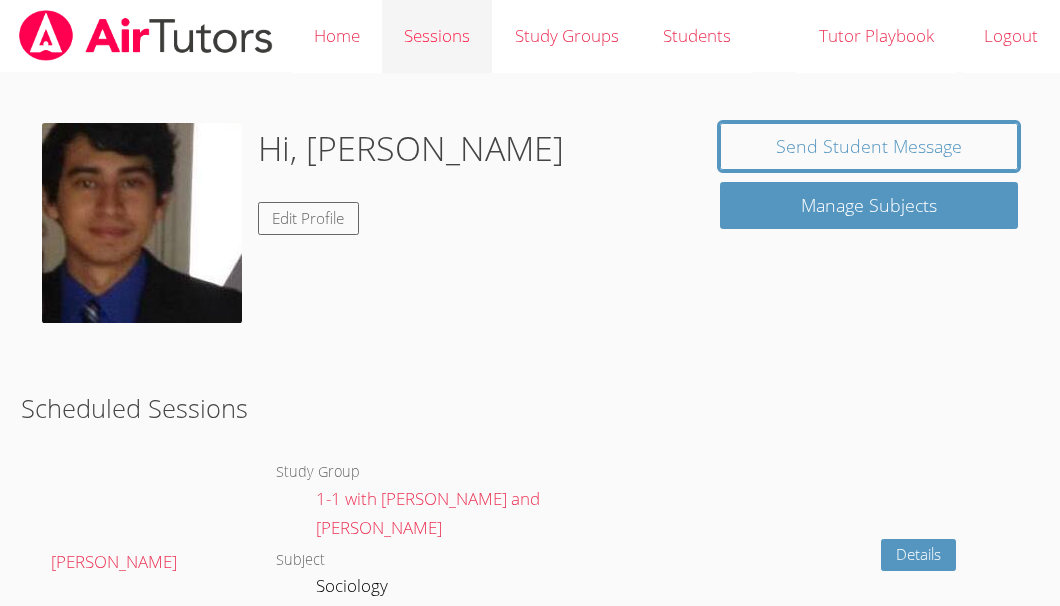 click on "Sessions" at bounding box center (437, 36) 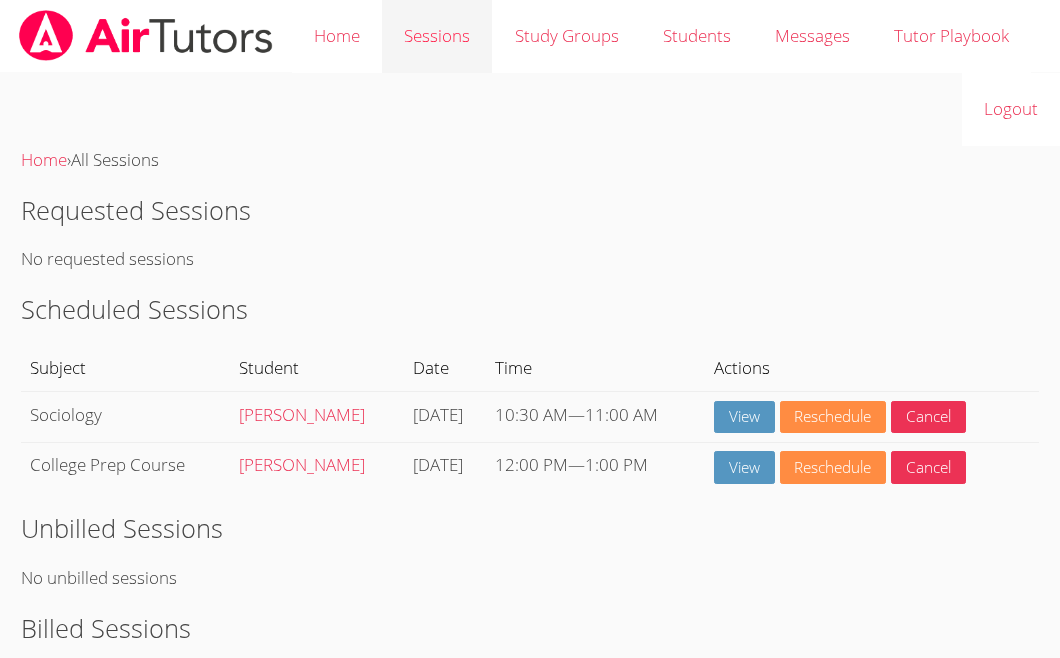 click on "Sessions" at bounding box center [437, 36] 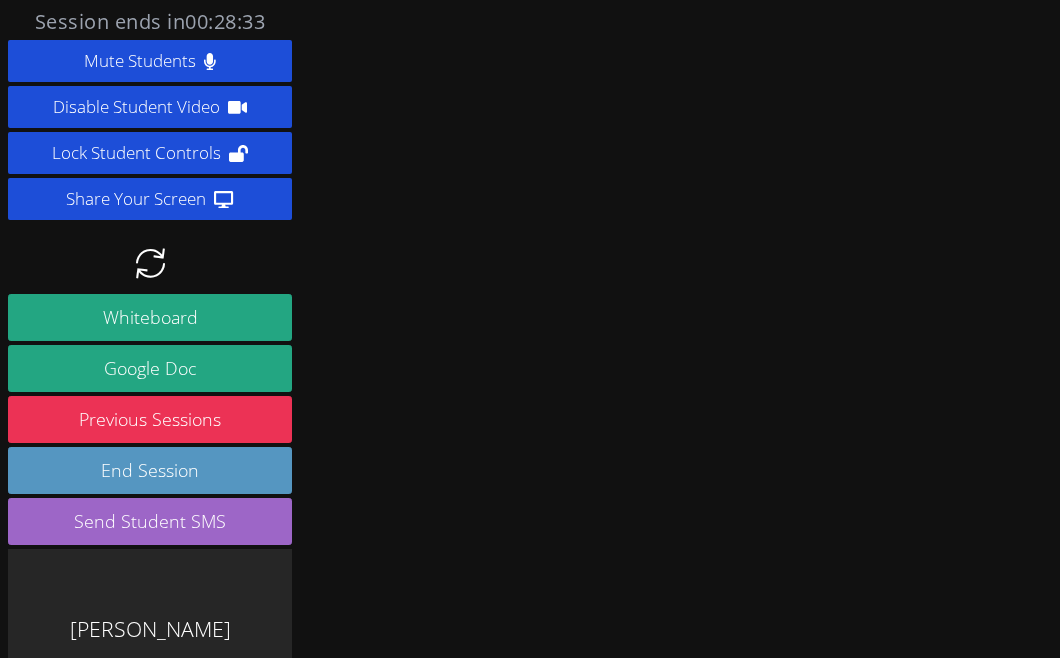 click at bounding box center [653, 329] 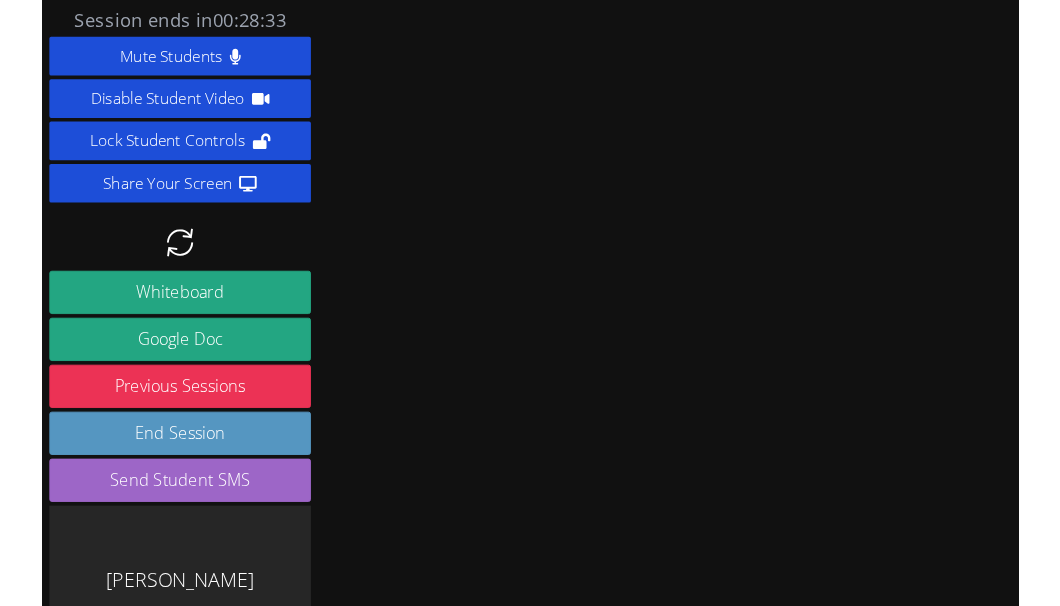 scroll, scrollTop: 0, scrollLeft: 0, axis: both 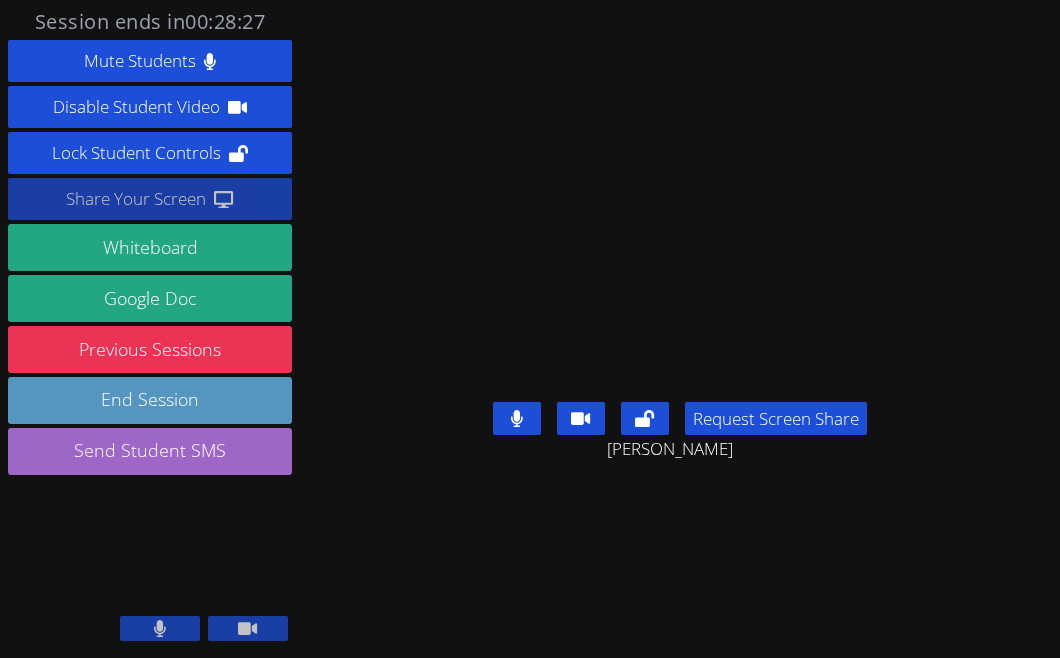 click on "Share Your Screen" at bounding box center (150, 199) 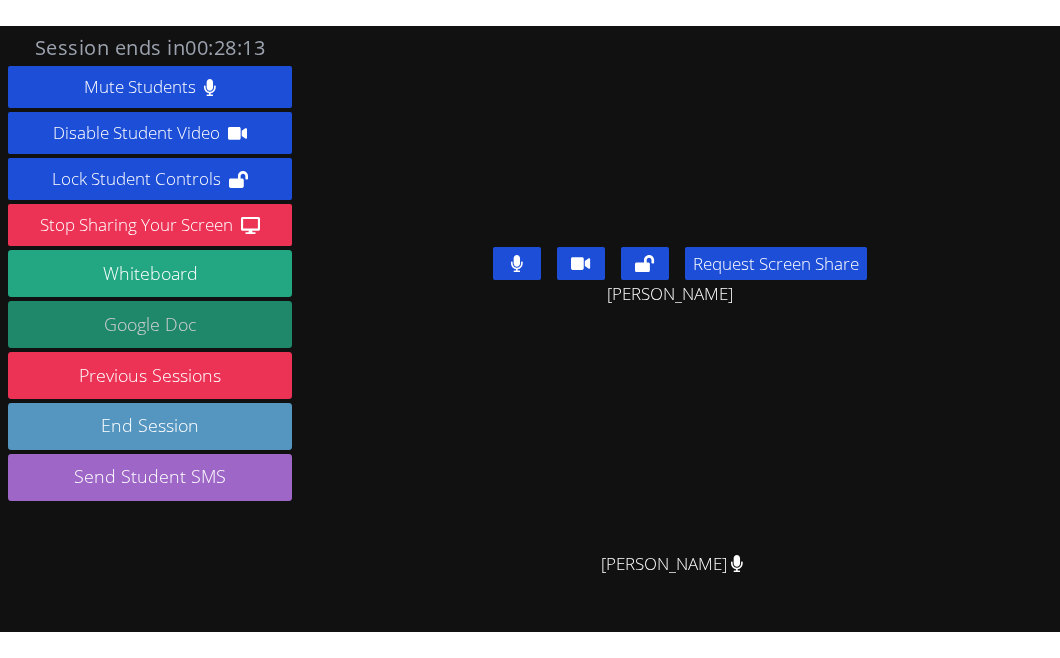 scroll, scrollTop: 49, scrollLeft: 0, axis: vertical 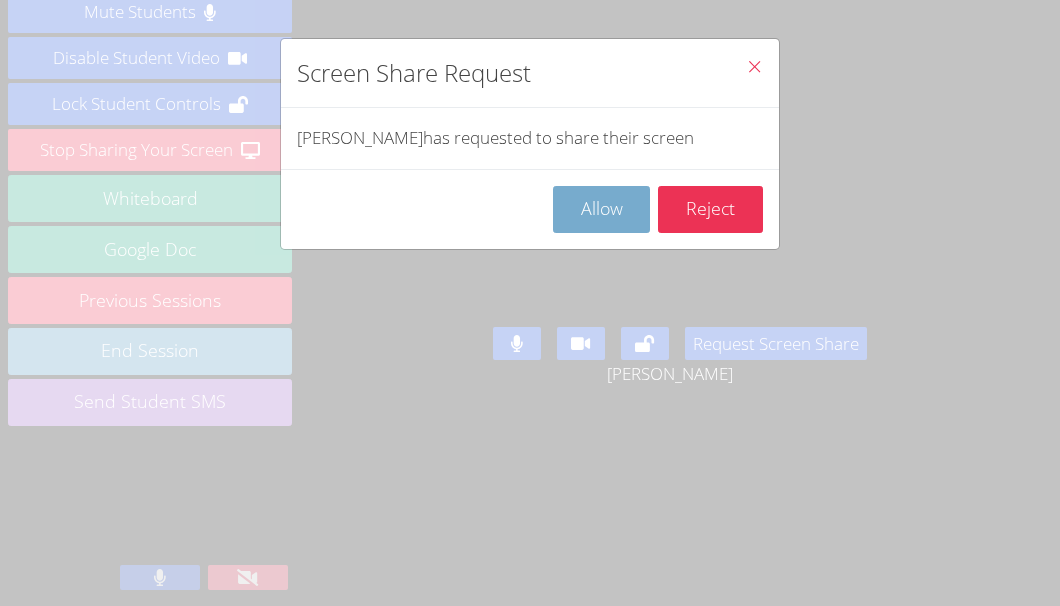 click on "Allow" at bounding box center [602, 209] 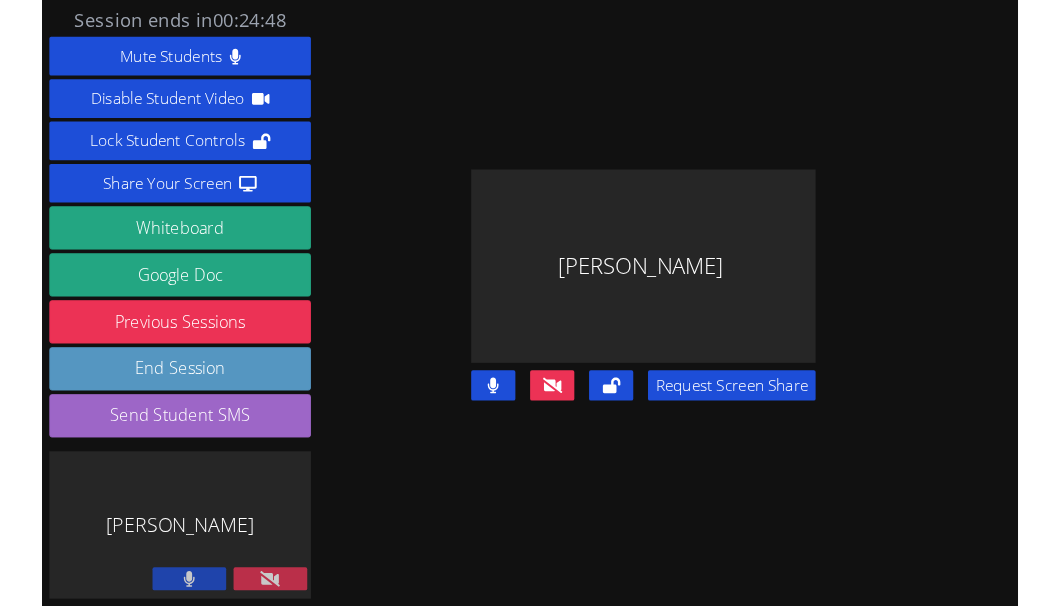 scroll, scrollTop: 0, scrollLeft: 0, axis: both 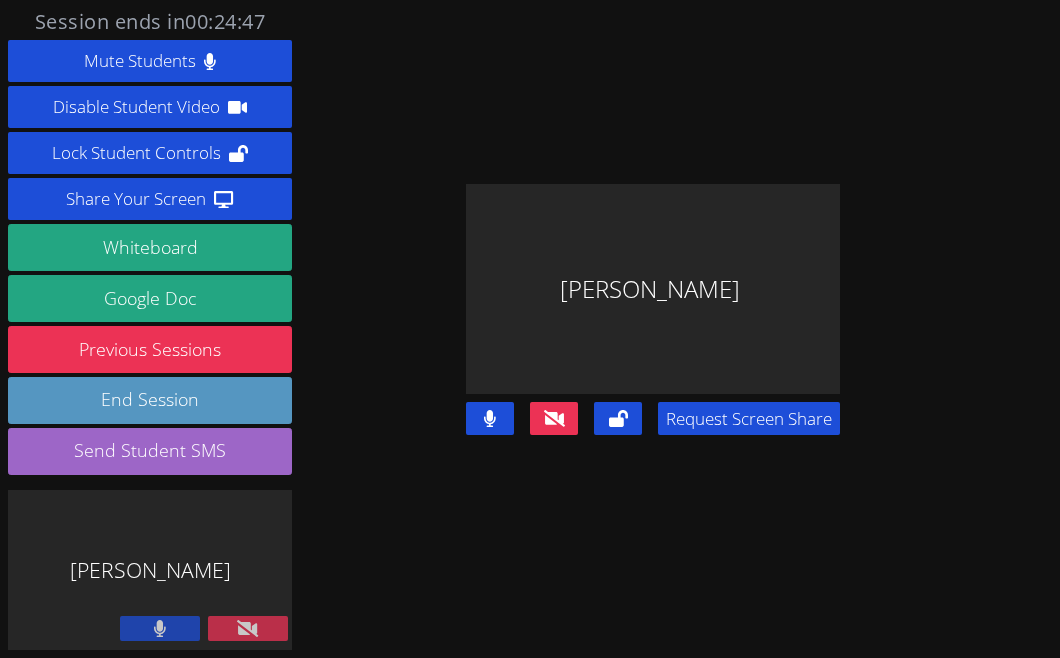 click at bounding box center (160, 628) 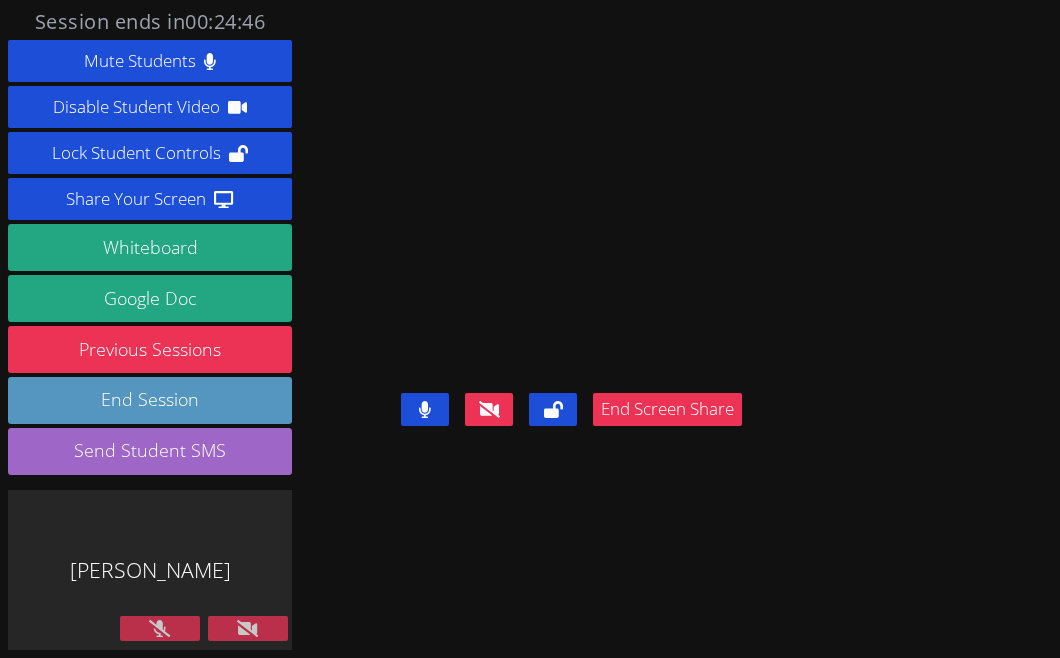 click at bounding box center (160, 628) 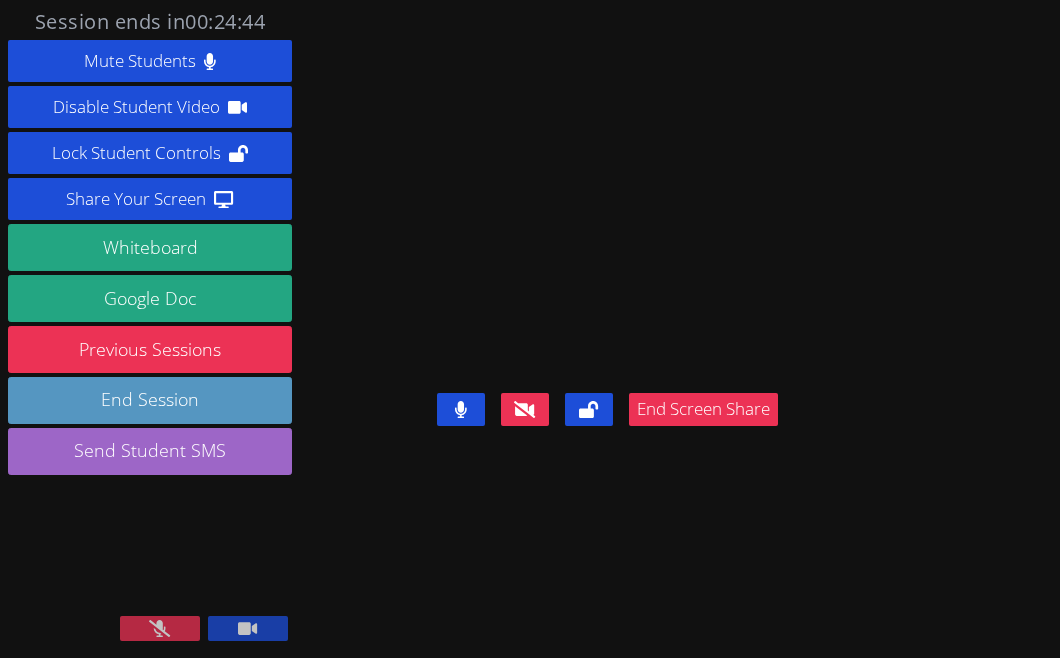 click at bounding box center [160, 628] 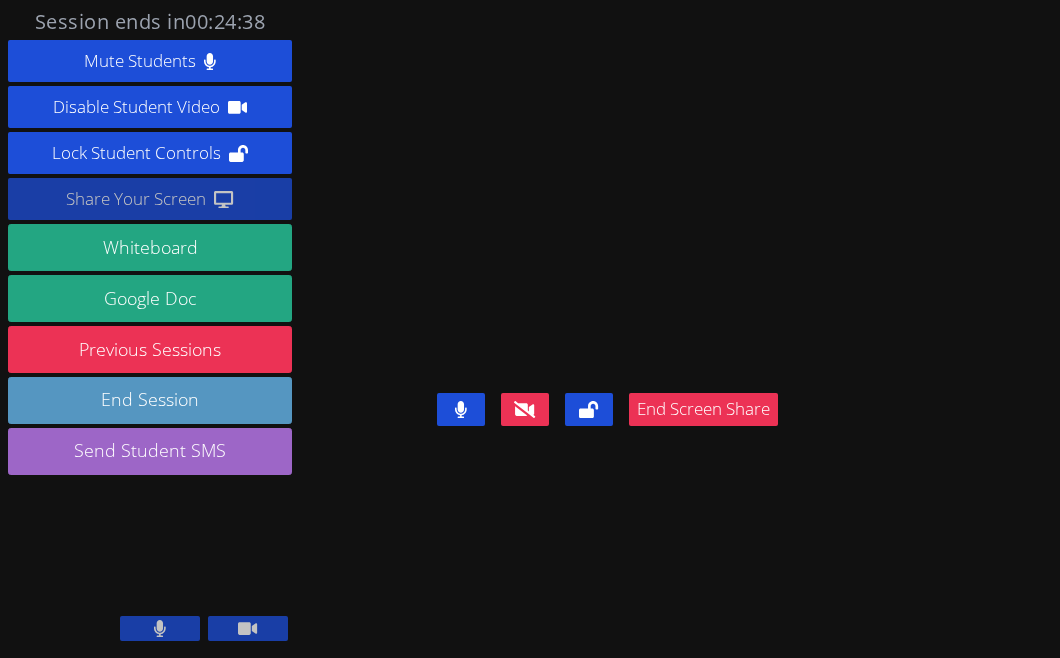 click on "Share Your Screen" at bounding box center [150, 199] 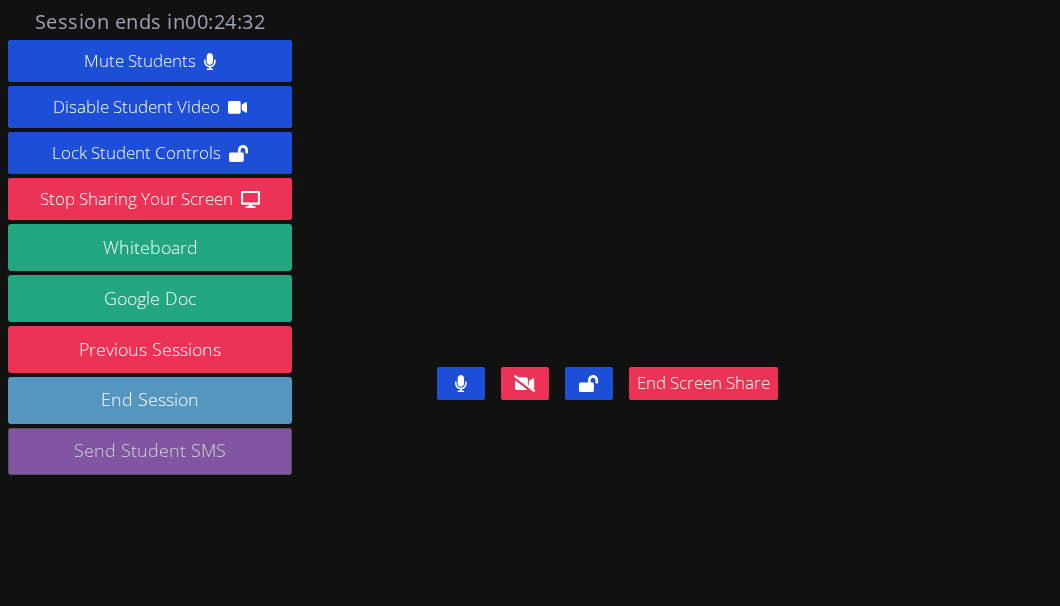 scroll, scrollTop: 49, scrollLeft: 0, axis: vertical 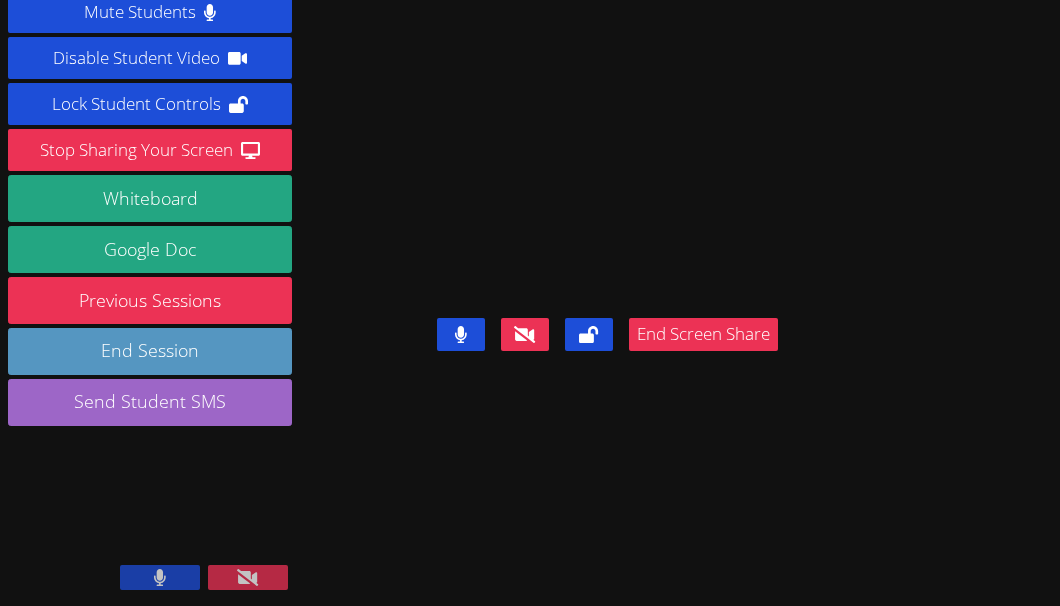 click at bounding box center [160, 577] 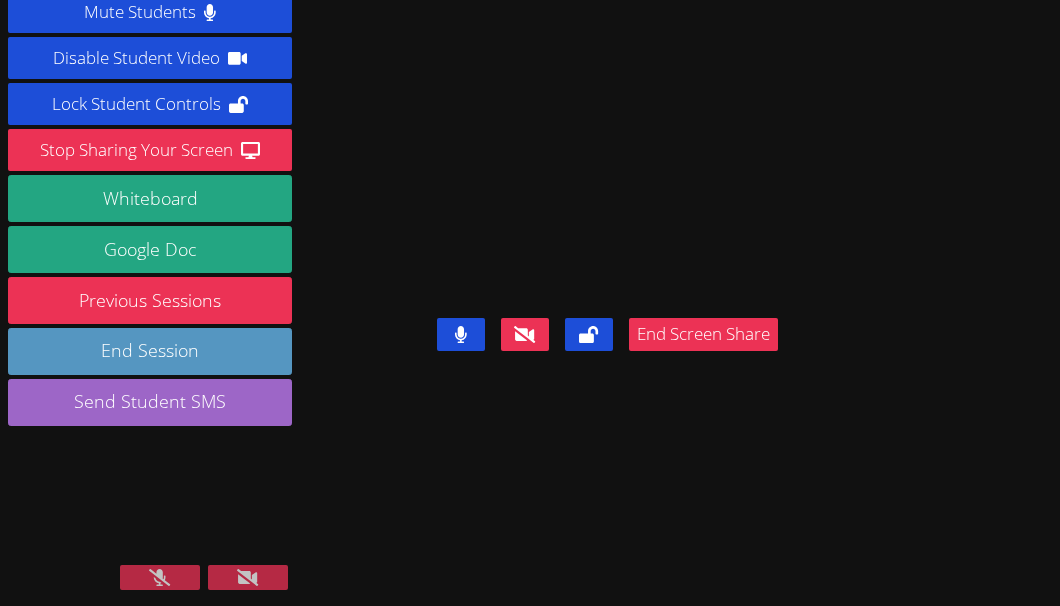 click at bounding box center (160, 577) 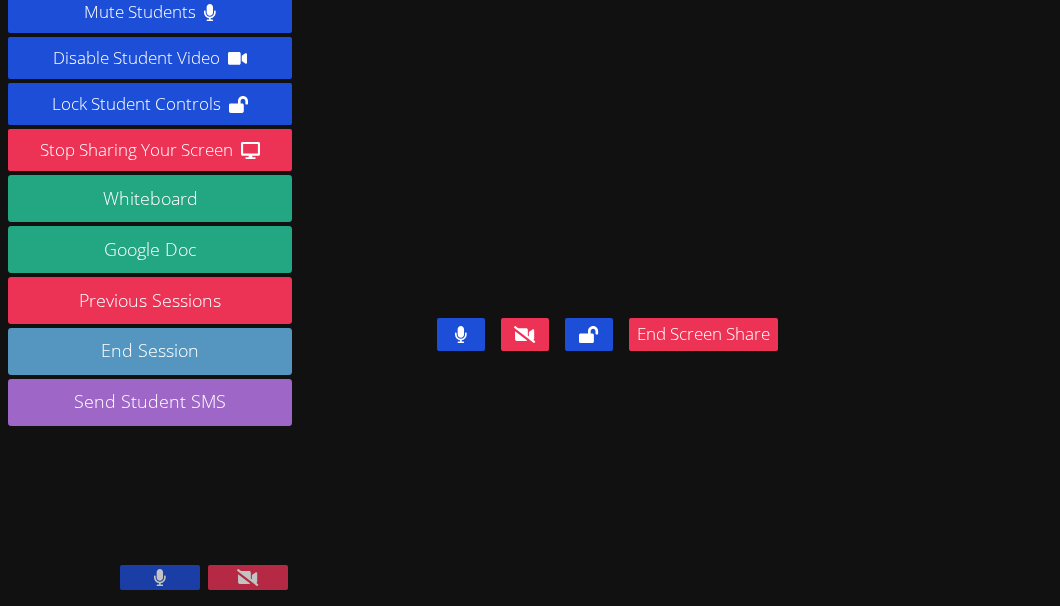 click at bounding box center [160, 577] 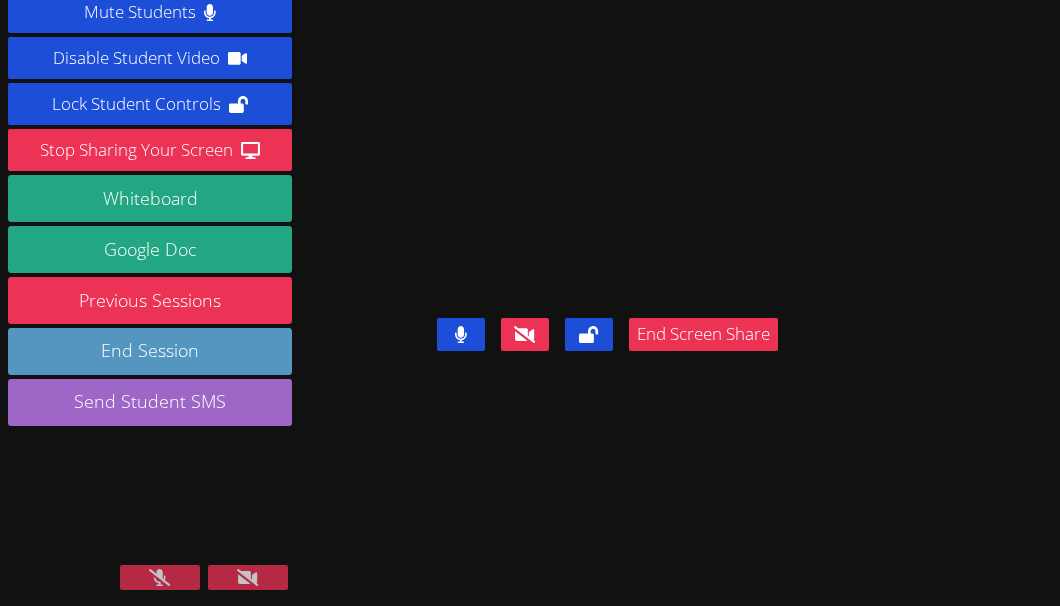 click at bounding box center (160, 577) 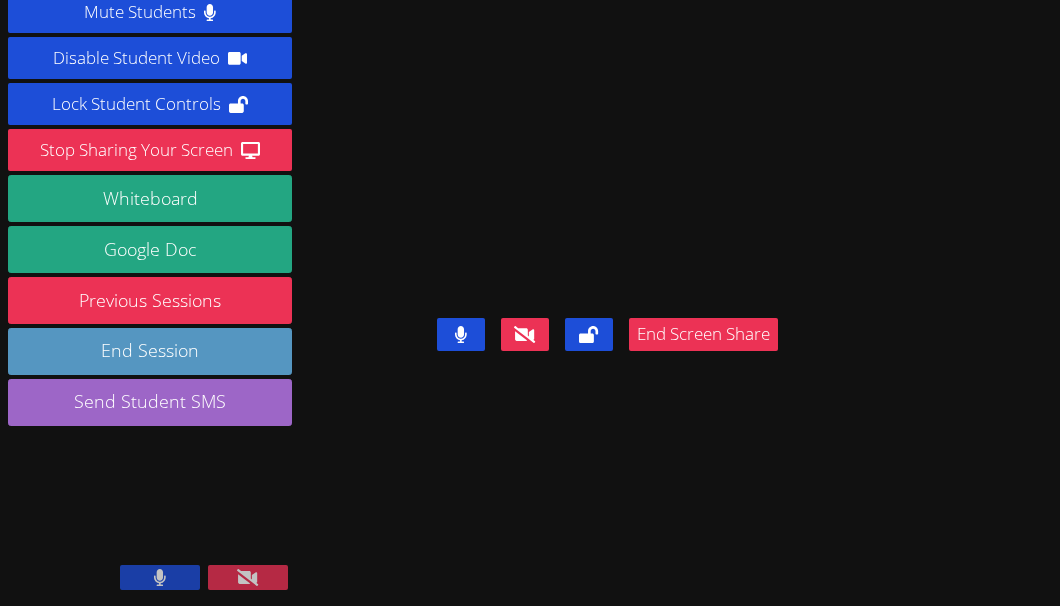 click 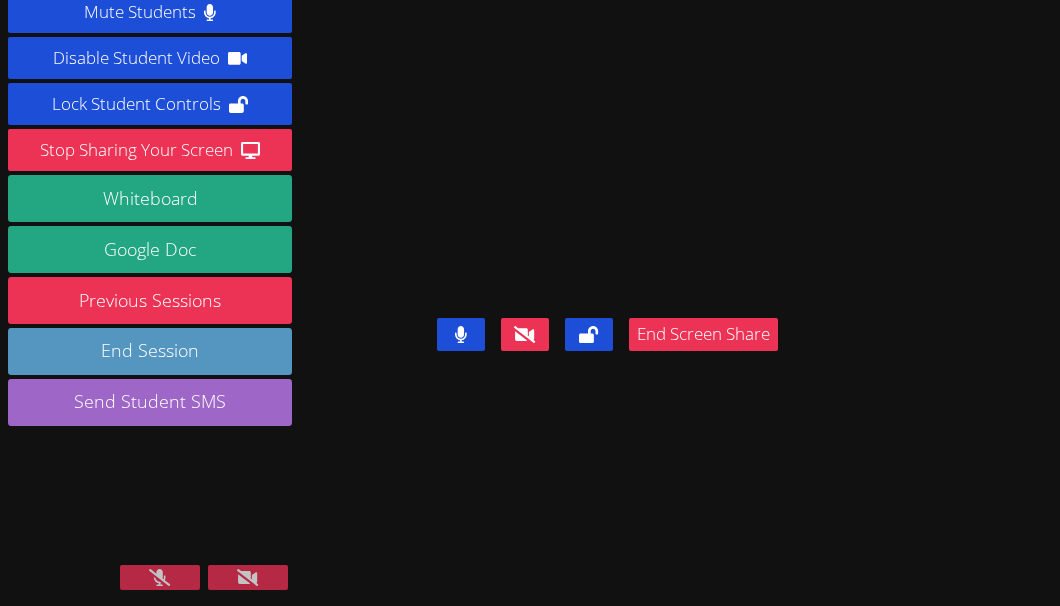 click 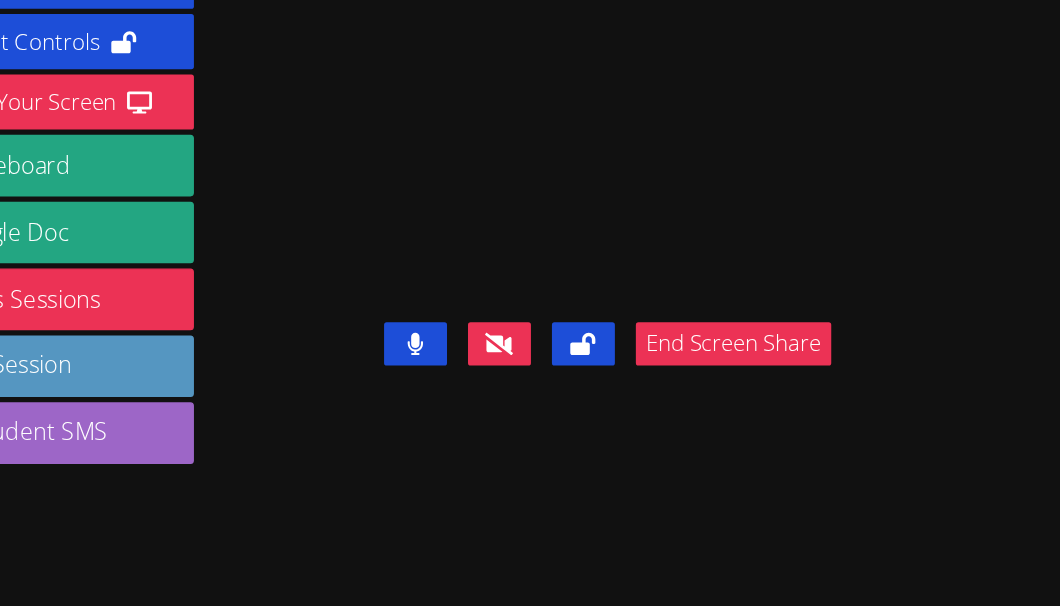 scroll, scrollTop: 0, scrollLeft: 0, axis: both 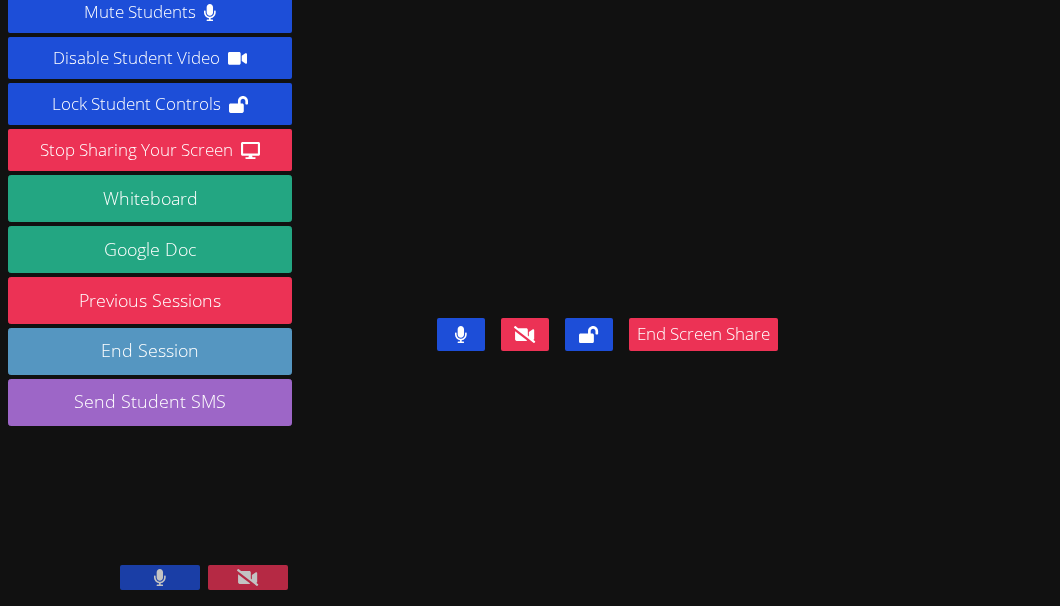 click at bounding box center (160, 577) 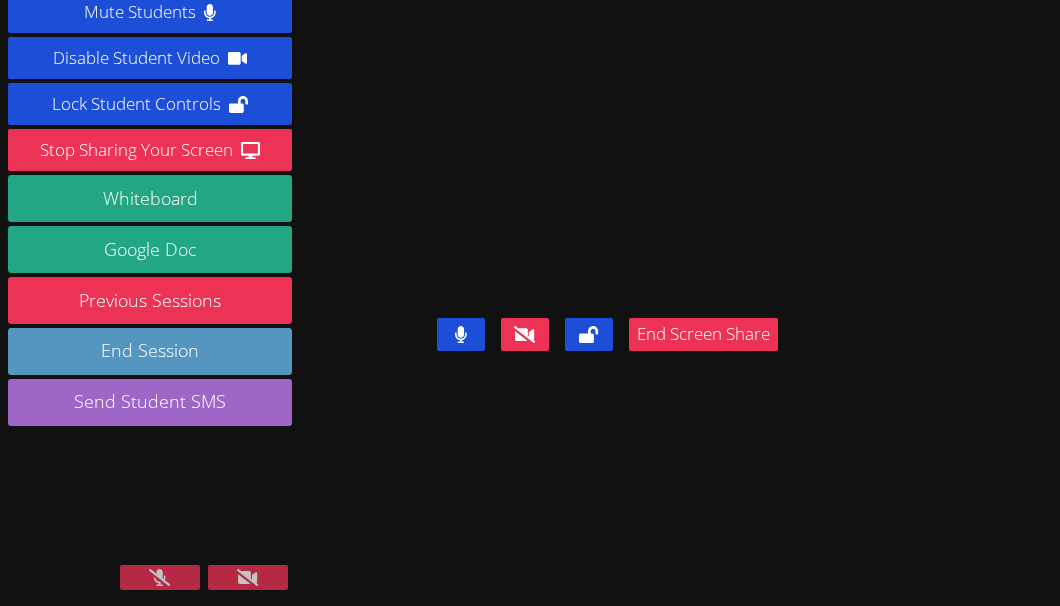 click at bounding box center (160, 577) 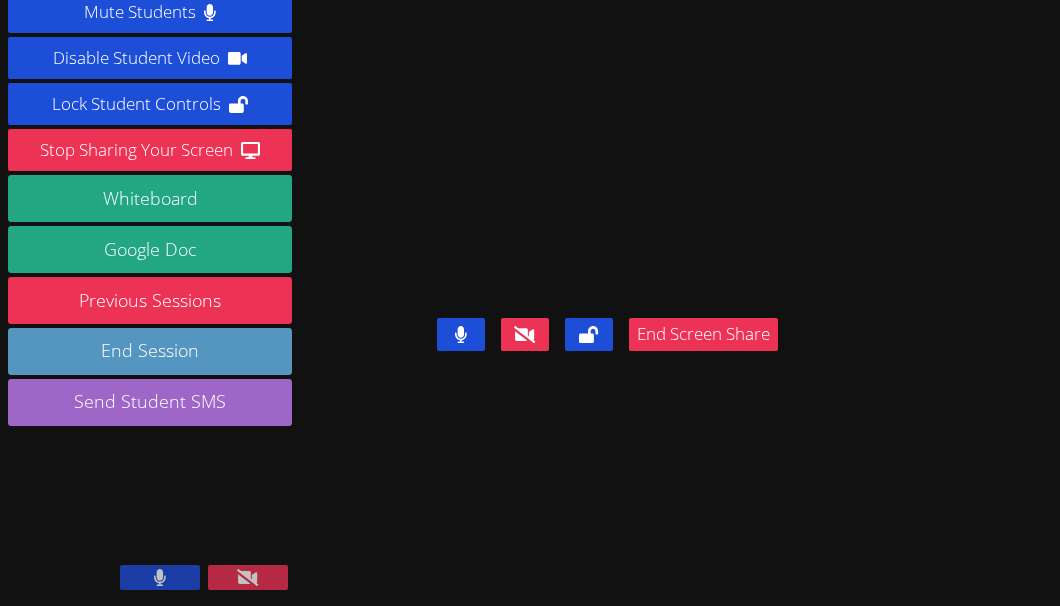 click at bounding box center (160, 577) 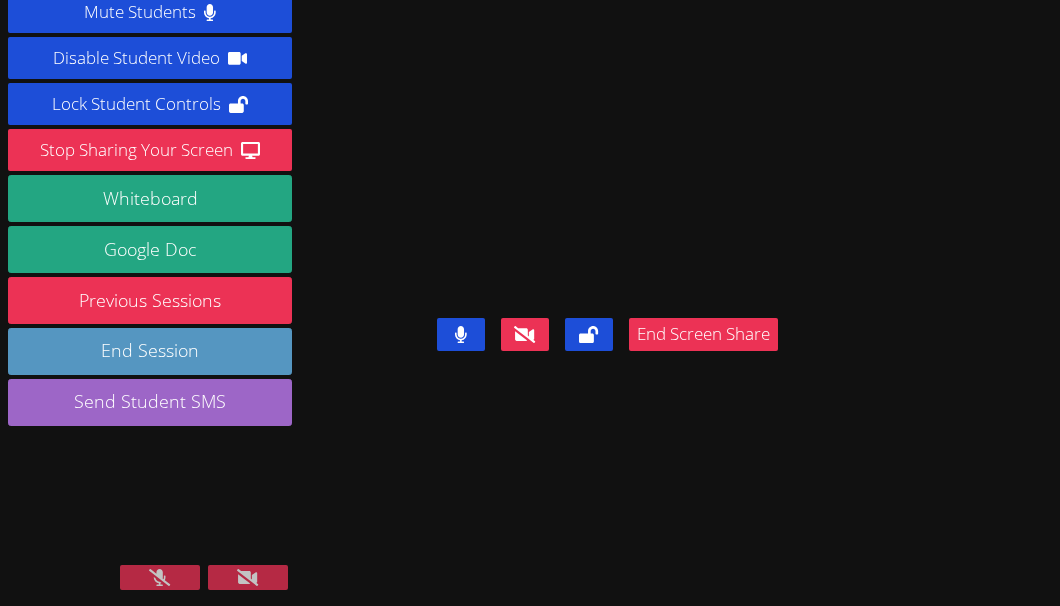 click at bounding box center (160, 577) 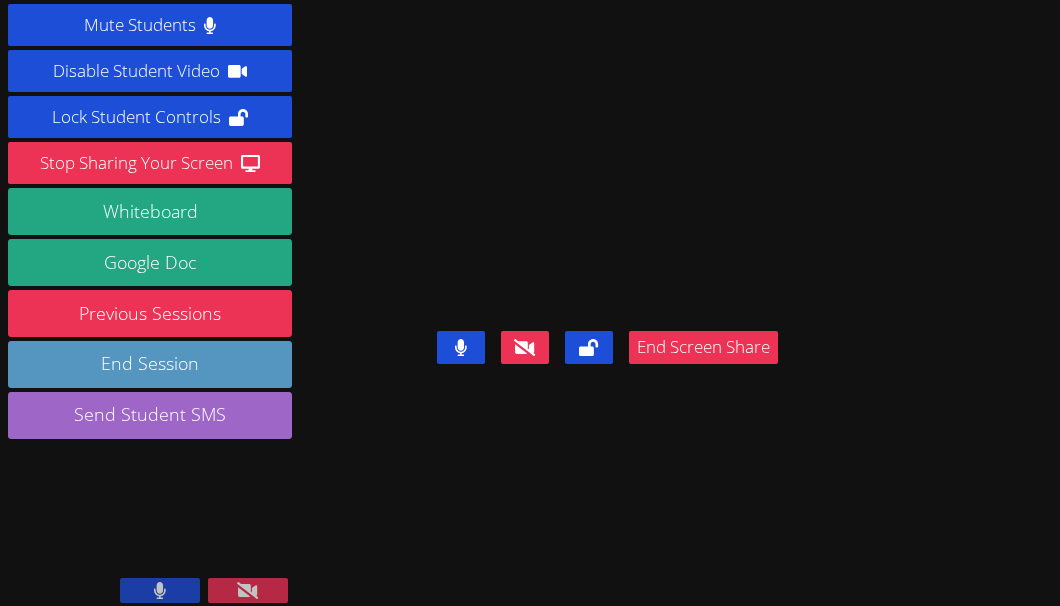 scroll, scrollTop: 49, scrollLeft: 0, axis: vertical 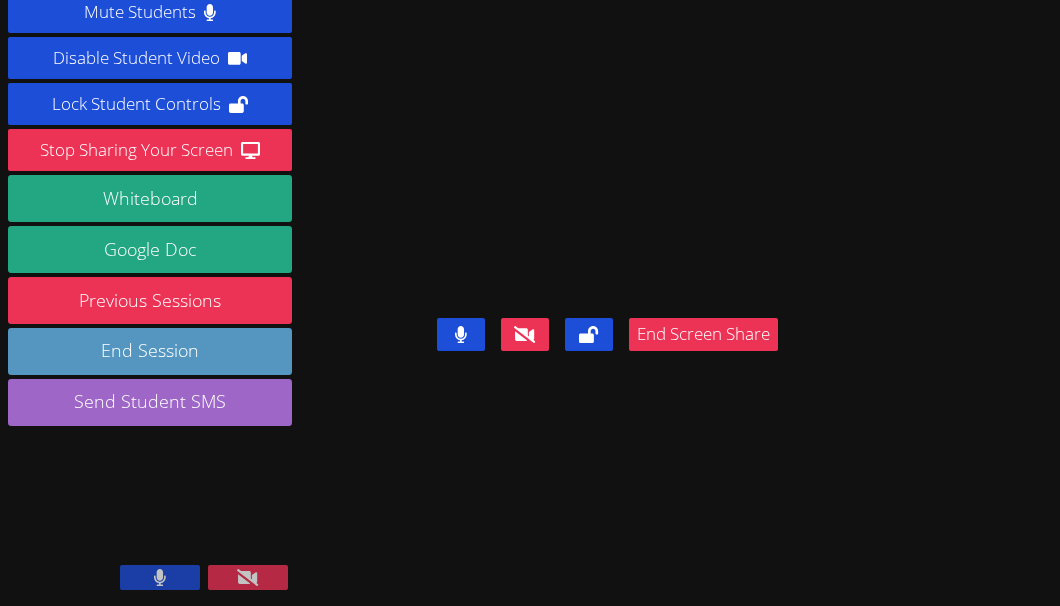 click at bounding box center (160, 577) 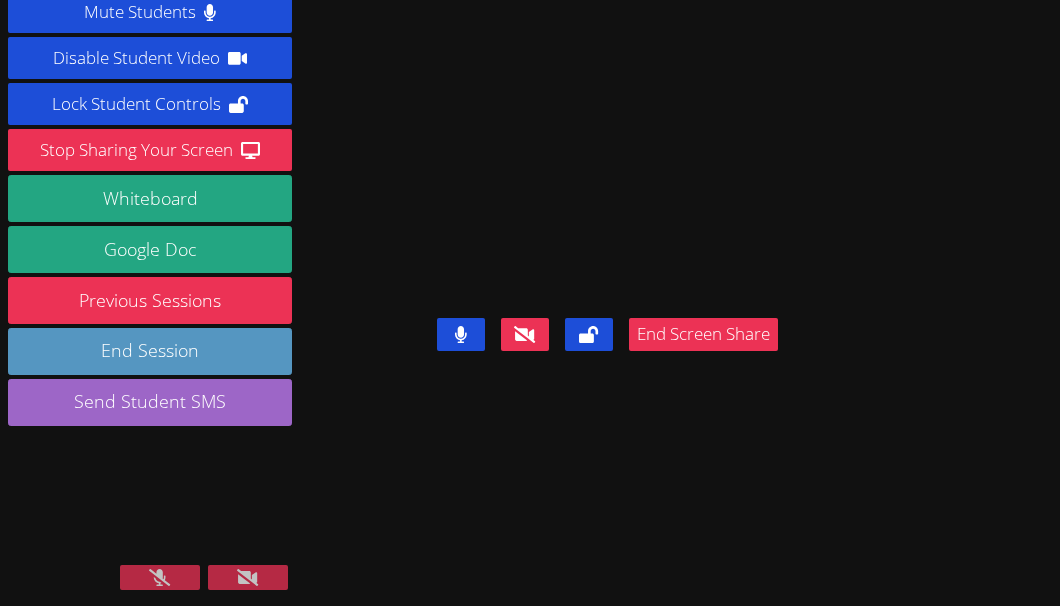 click at bounding box center [160, 577] 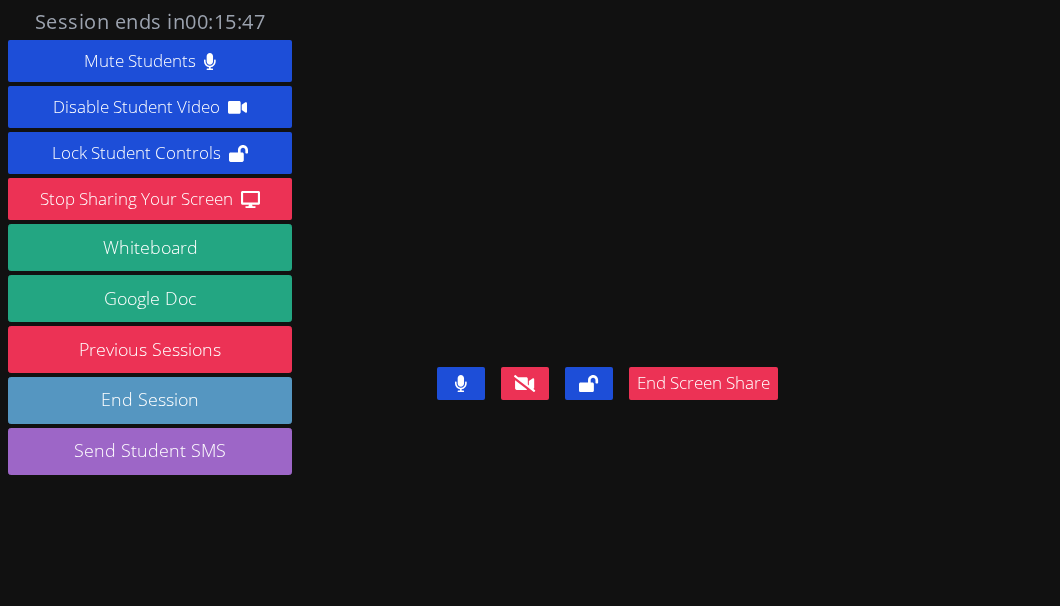 scroll, scrollTop: 49, scrollLeft: 0, axis: vertical 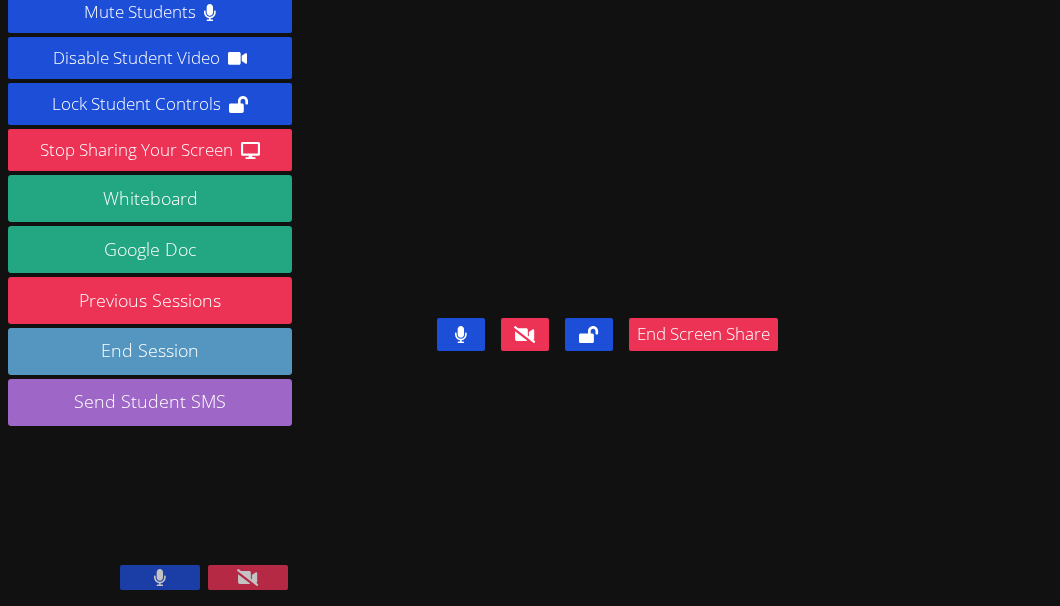click 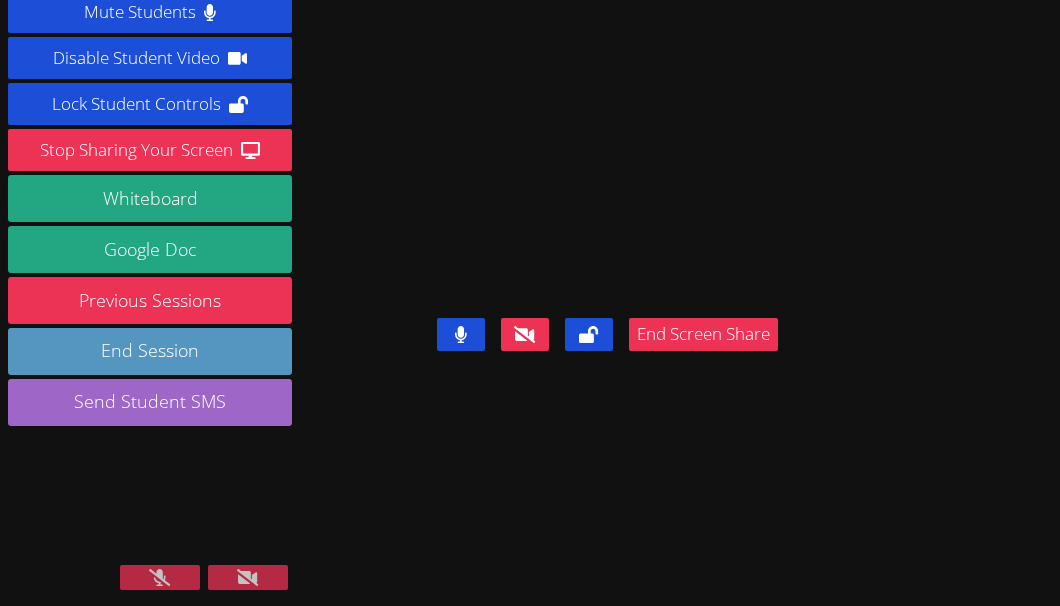 click 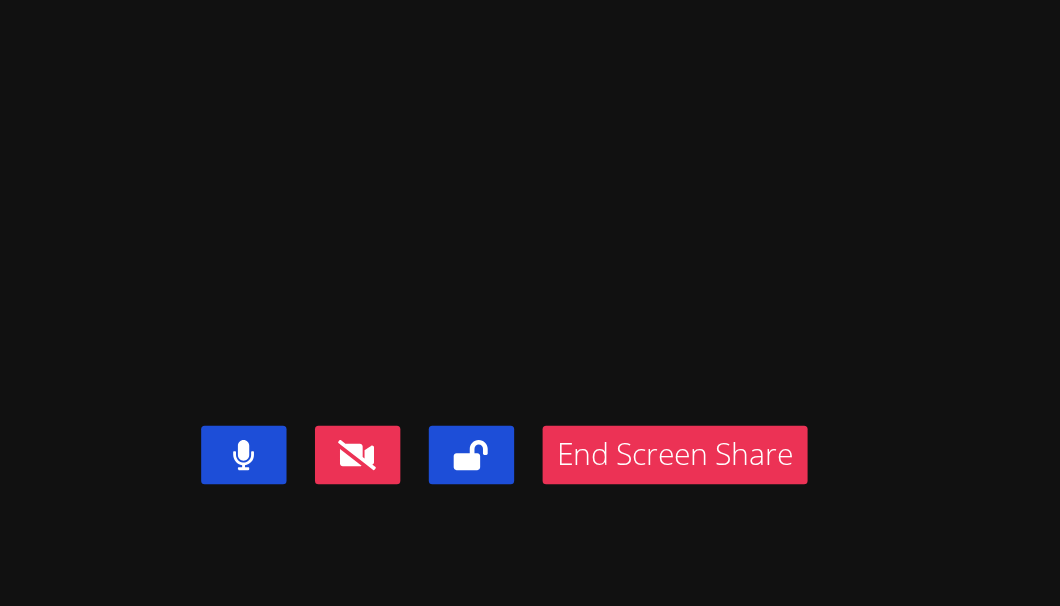 scroll, scrollTop: 0, scrollLeft: 0, axis: both 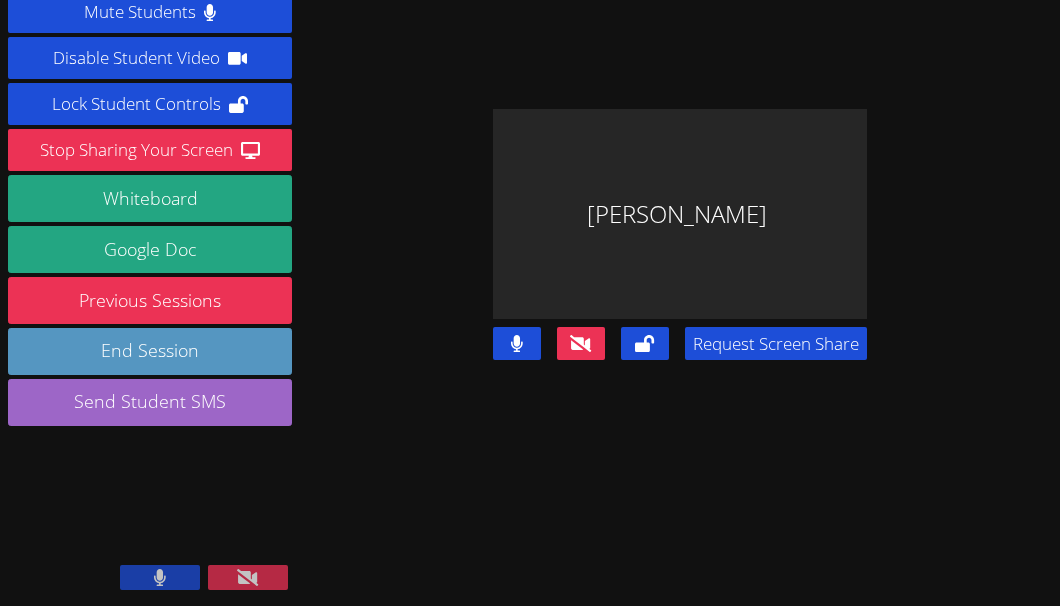 click at bounding box center (160, 577) 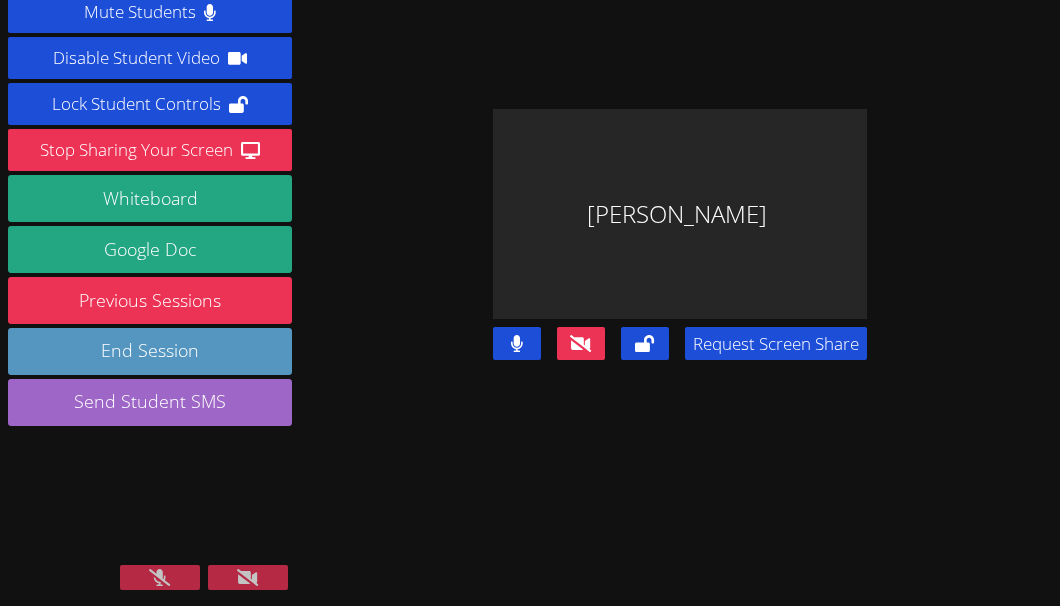 click 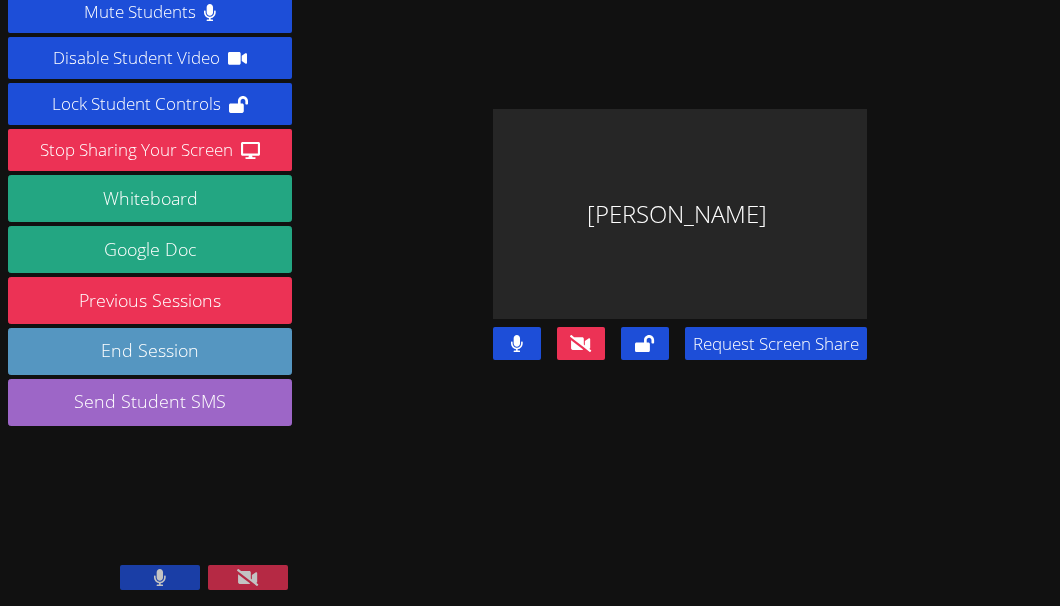 click at bounding box center (160, 577) 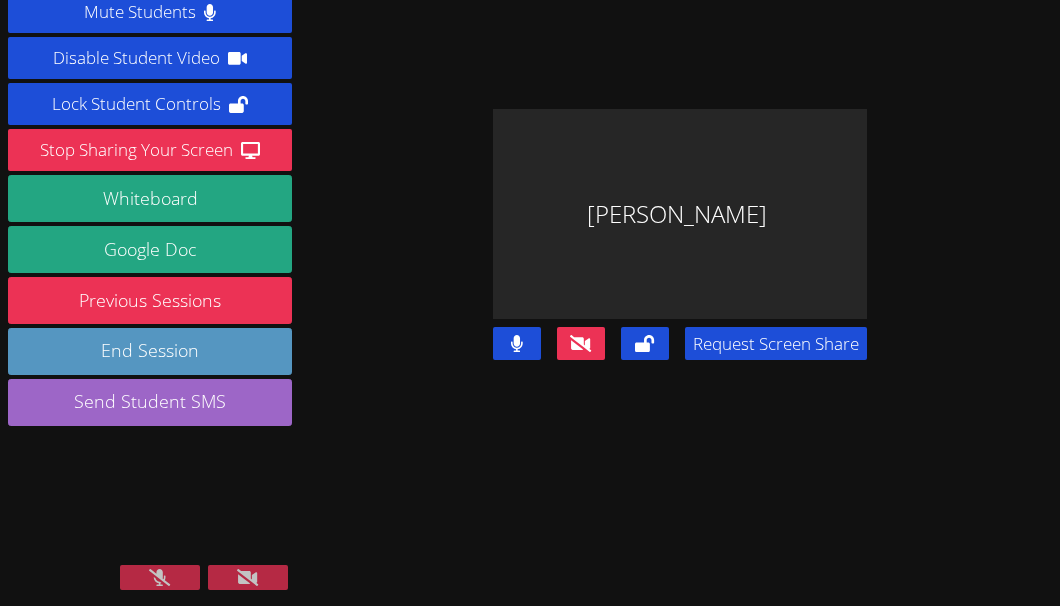 click 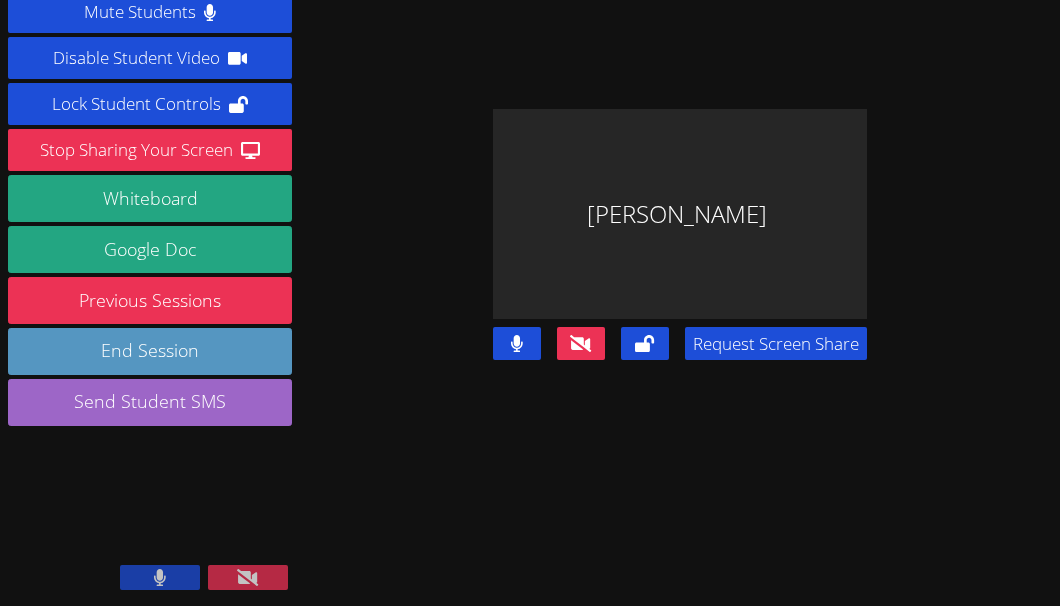 click at bounding box center (150, 510) 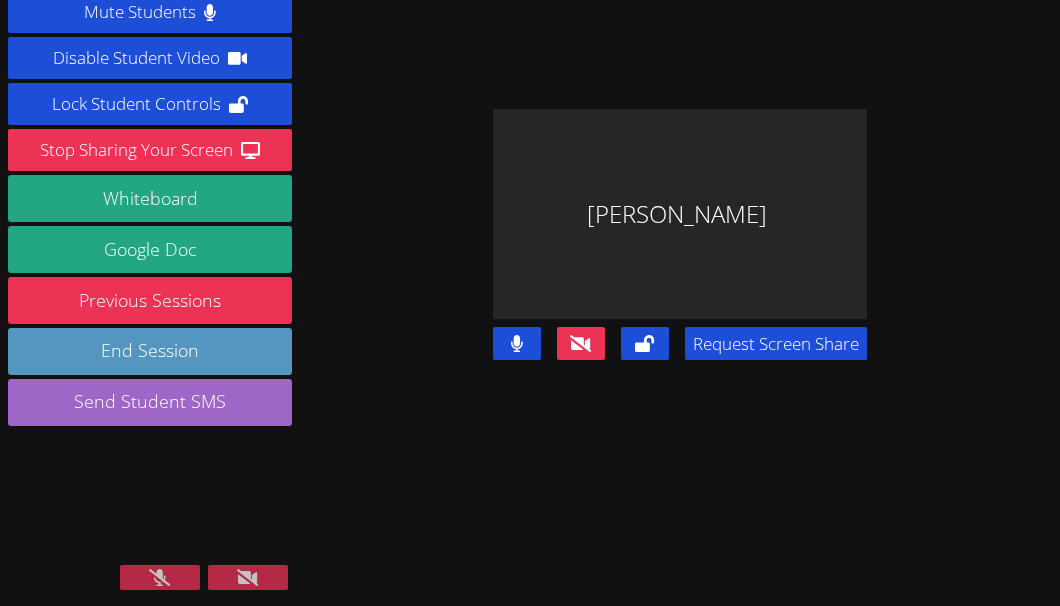 click 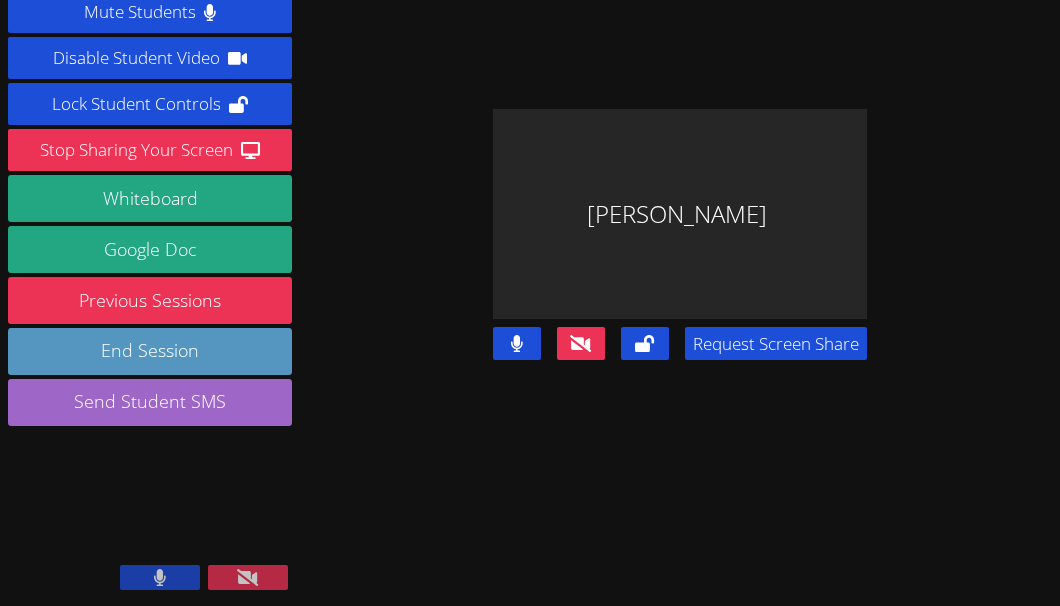 click at bounding box center [160, 577] 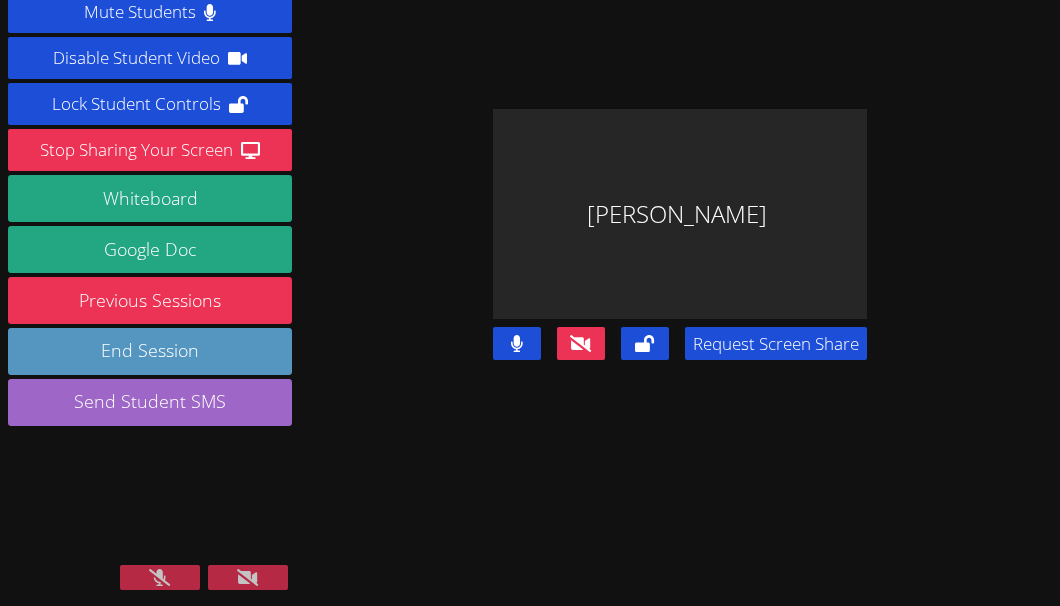 click 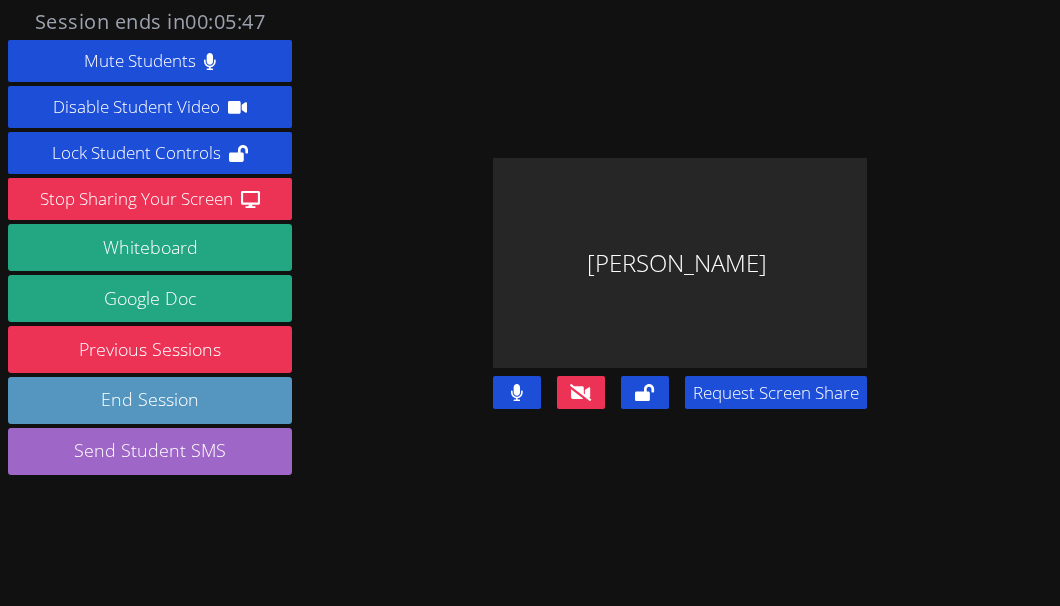 scroll, scrollTop: 49, scrollLeft: 0, axis: vertical 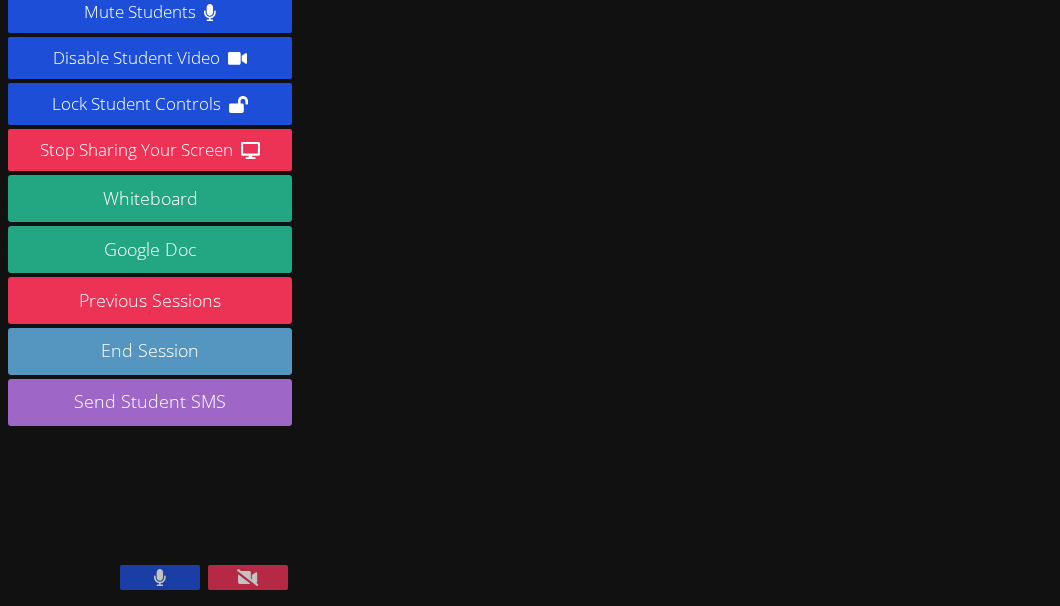 click at bounding box center (160, 577) 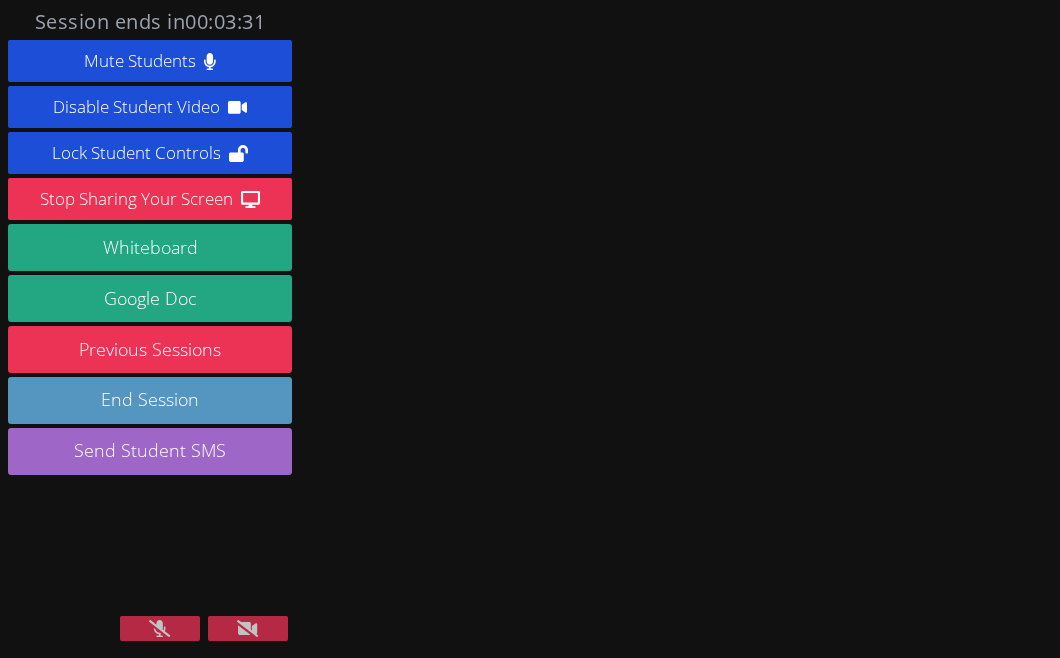 scroll, scrollTop: 0, scrollLeft: 0, axis: both 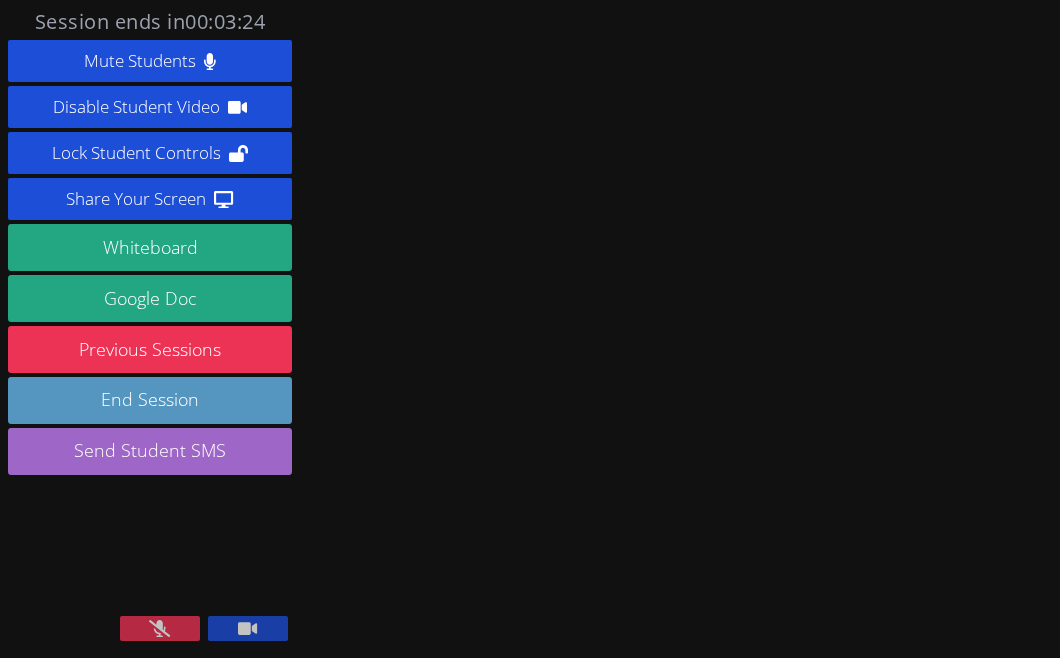 click at bounding box center (248, 628) 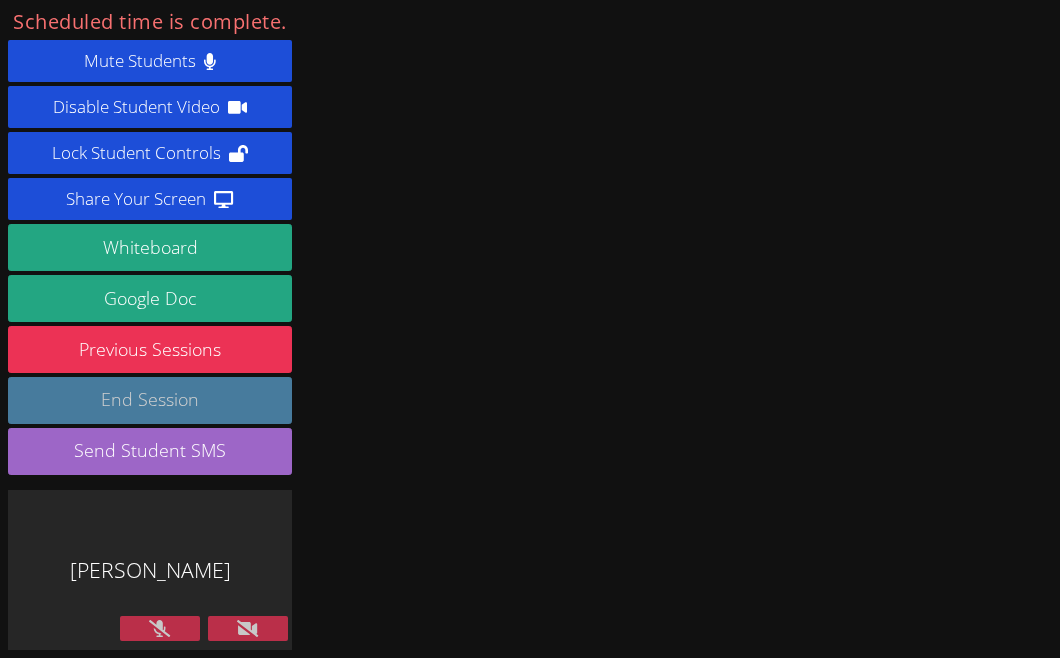 click on "End Session" at bounding box center [150, 400] 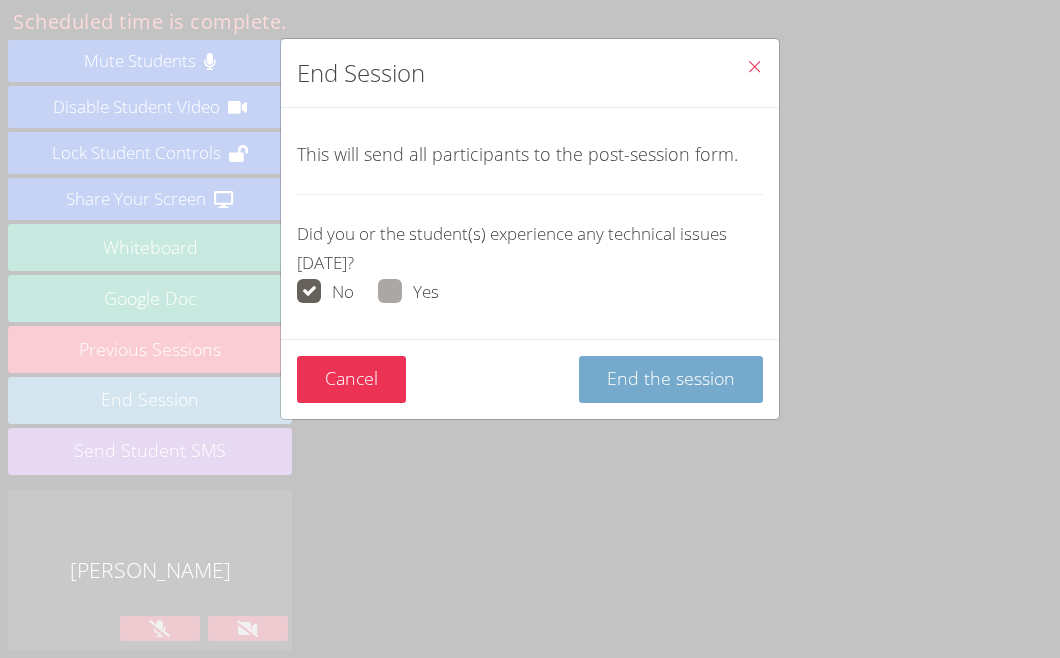 click on "End the session" at bounding box center (671, 379) 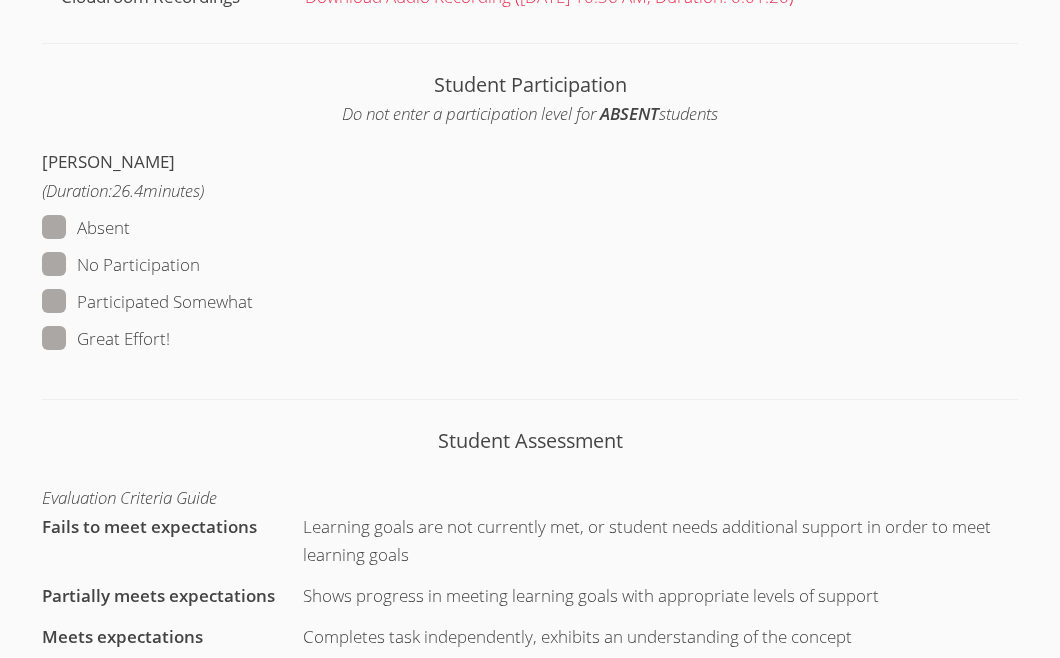 scroll, scrollTop: 774, scrollLeft: 0, axis: vertical 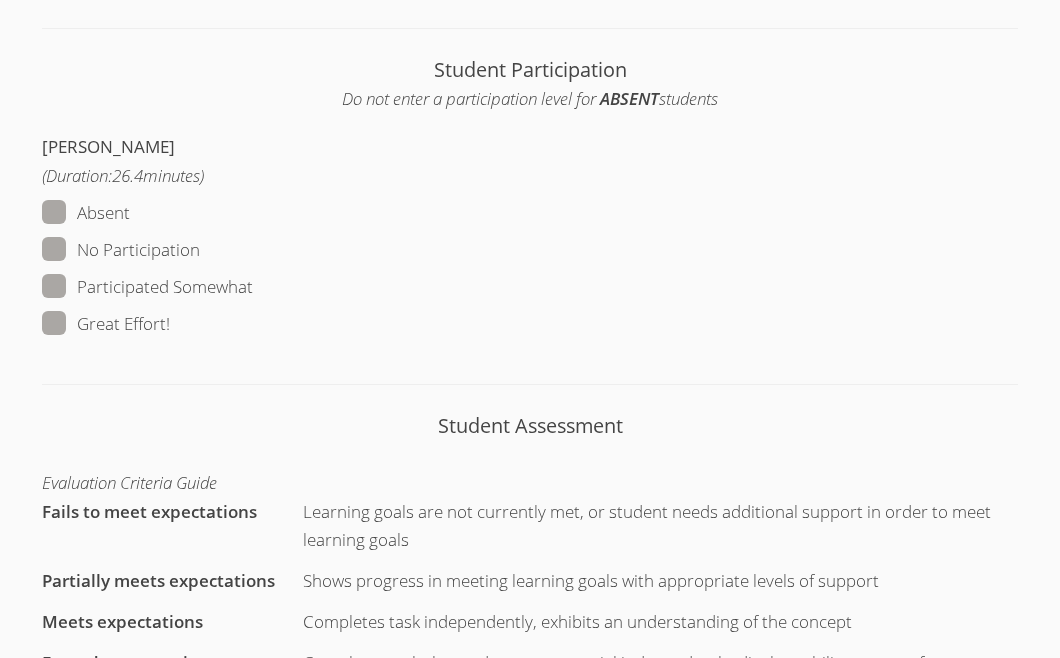 click at bounding box center [170, 323] 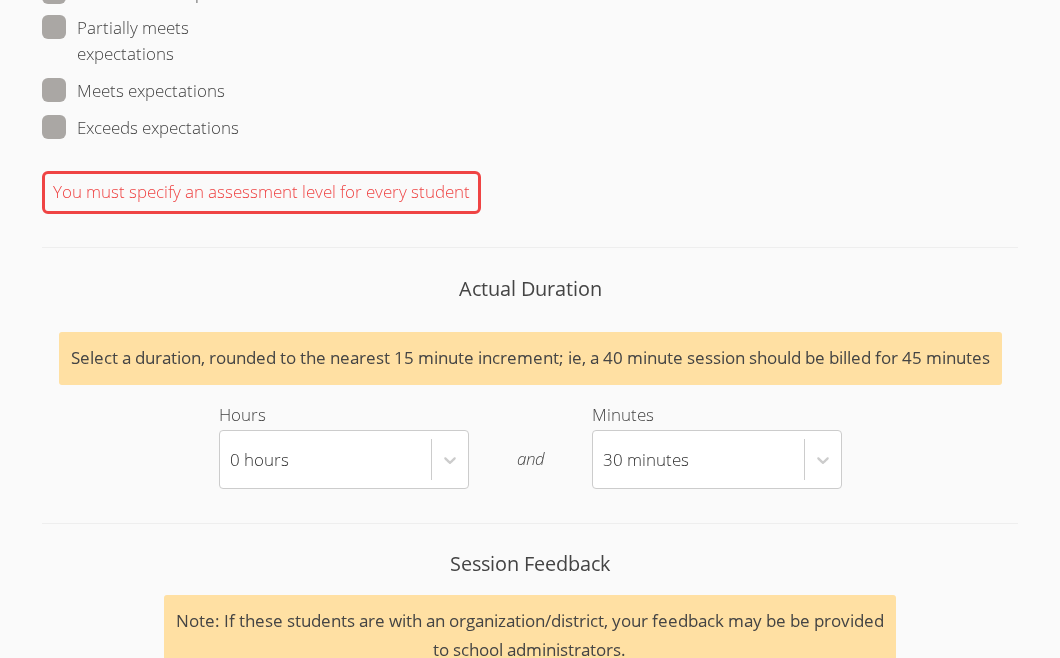 scroll, scrollTop: 1586, scrollLeft: 0, axis: vertical 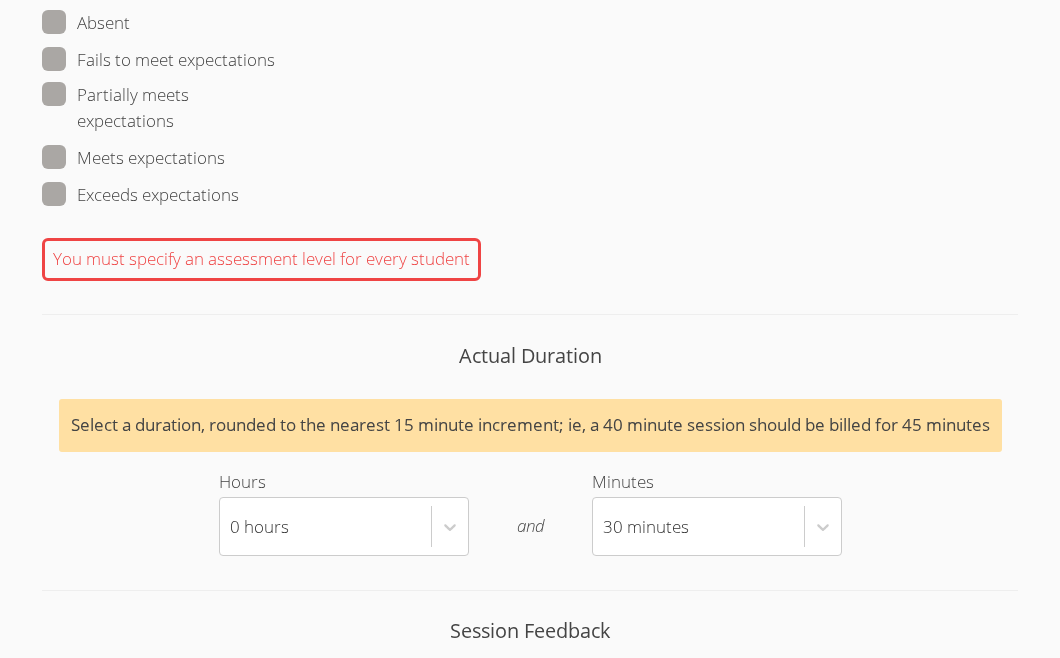 click on "Exceeds expectations" at bounding box center [140, 195] 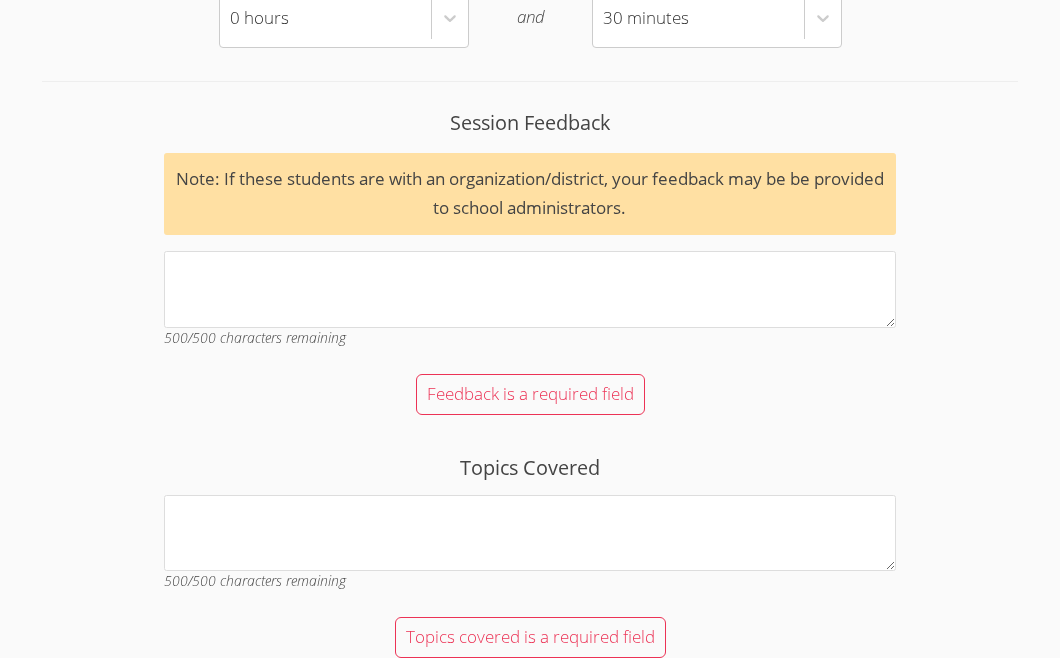 scroll, scrollTop: 2047, scrollLeft: 0, axis: vertical 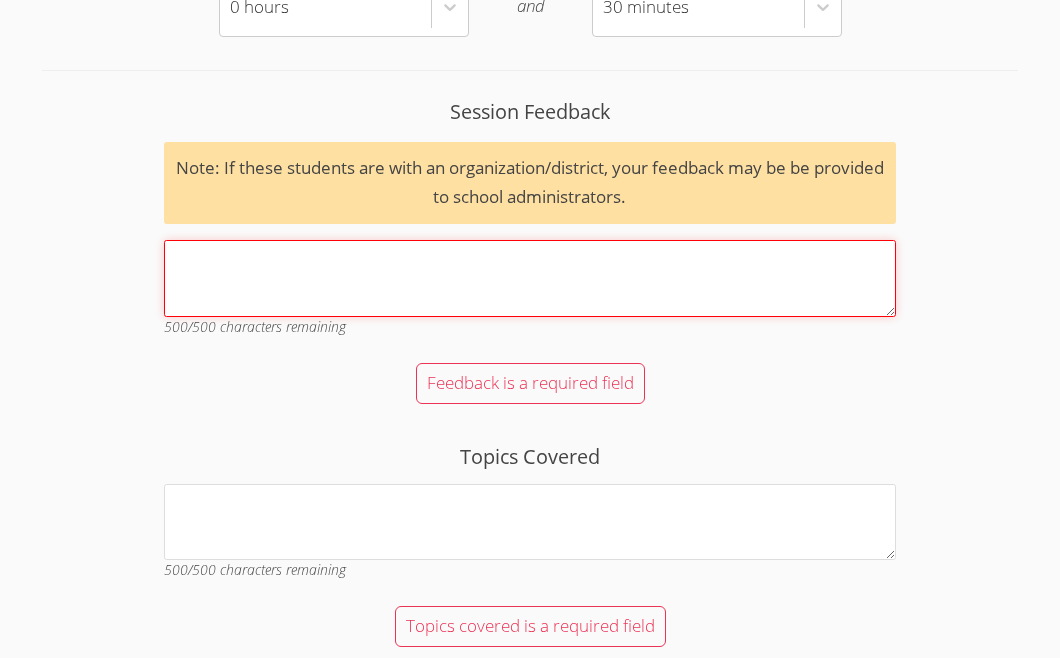 click on "Session Feedback Note: If these students are with an organization/district, your feedback may be be provided to school administrators. 500 /500 characters remaining" at bounding box center (530, 278) 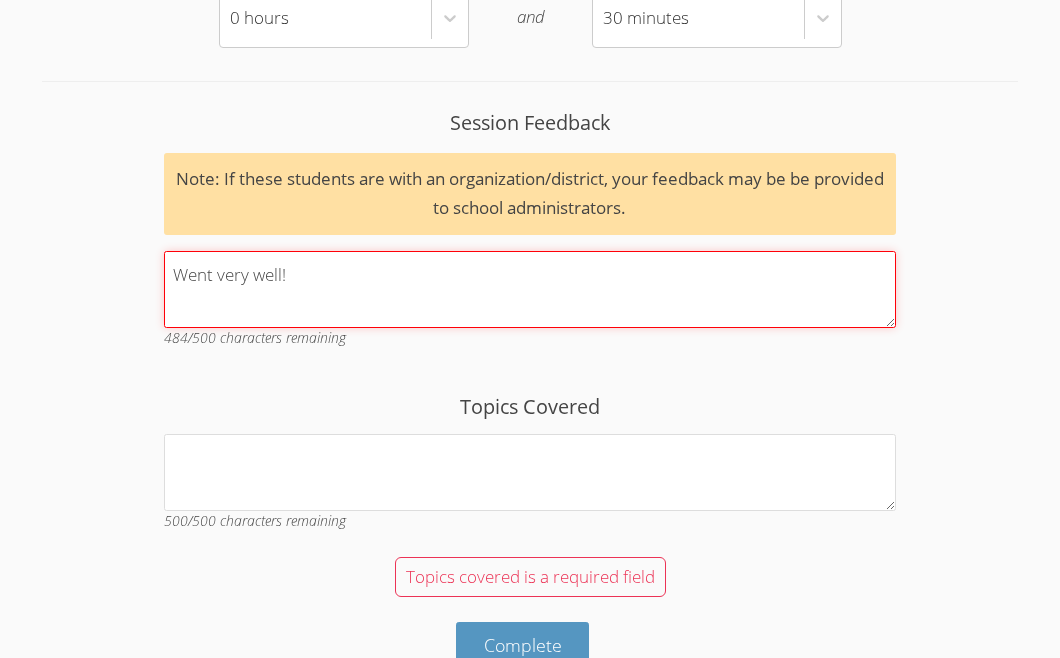 scroll, scrollTop: 2078, scrollLeft: 0, axis: vertical 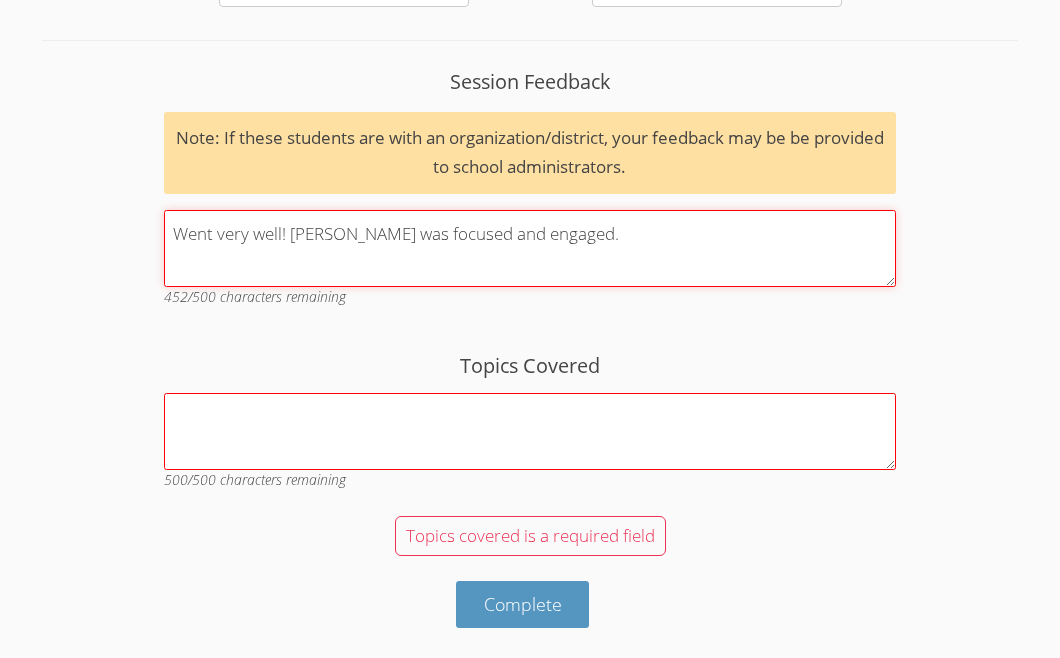 type on "Went very well! Victor was focused and engaged." 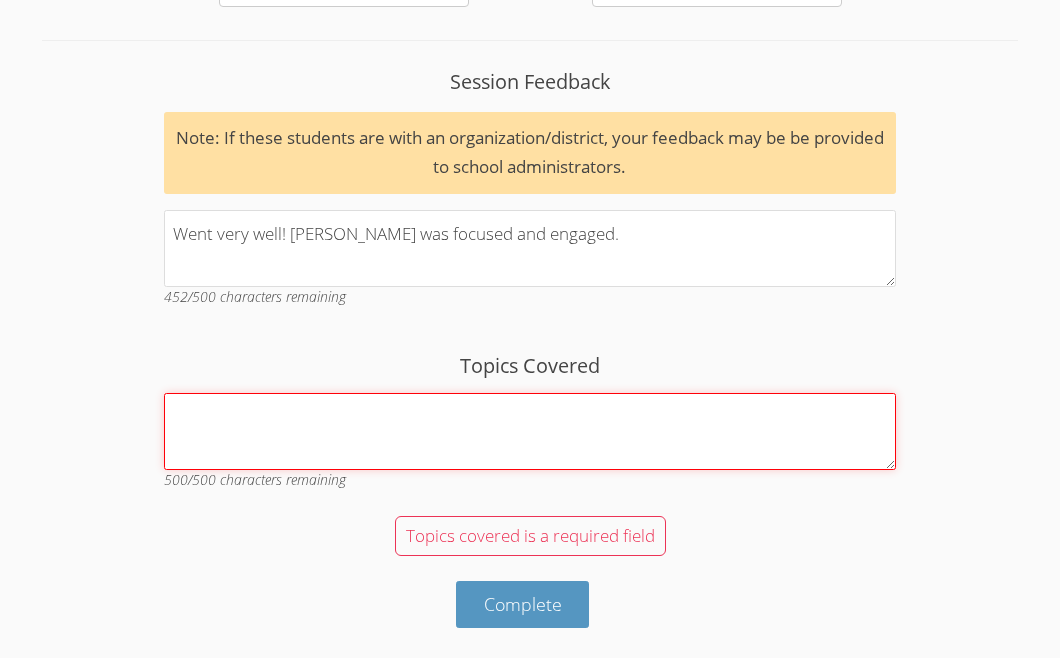 click on "Topics Covered" at bounding box center (530, 431) 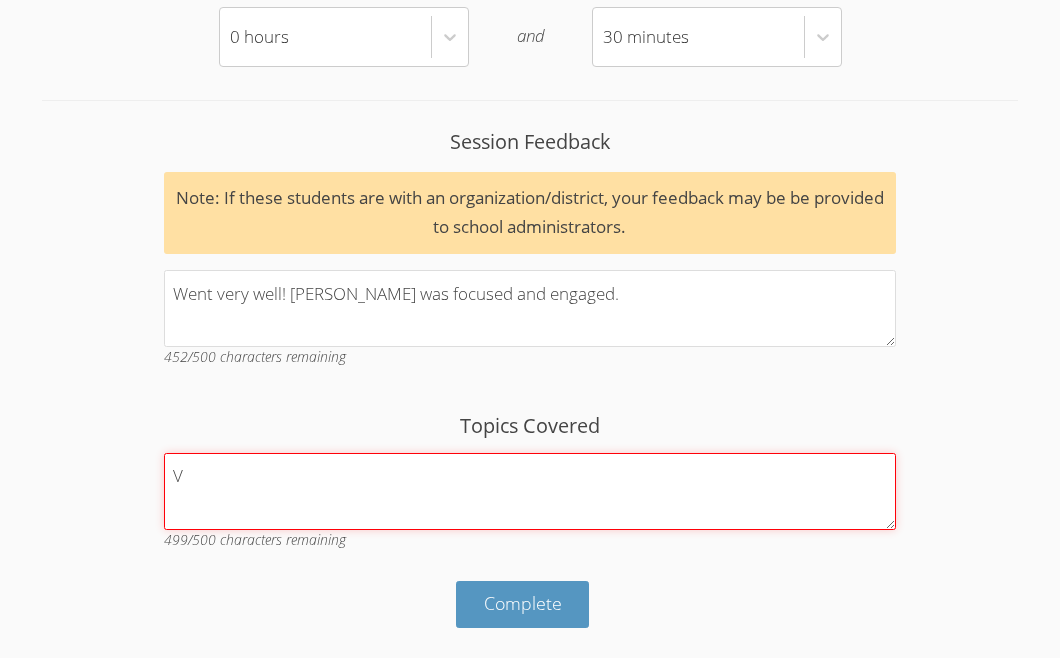 scroll, scrollTop: 2017, scrollLeft: 0, axis: vertical 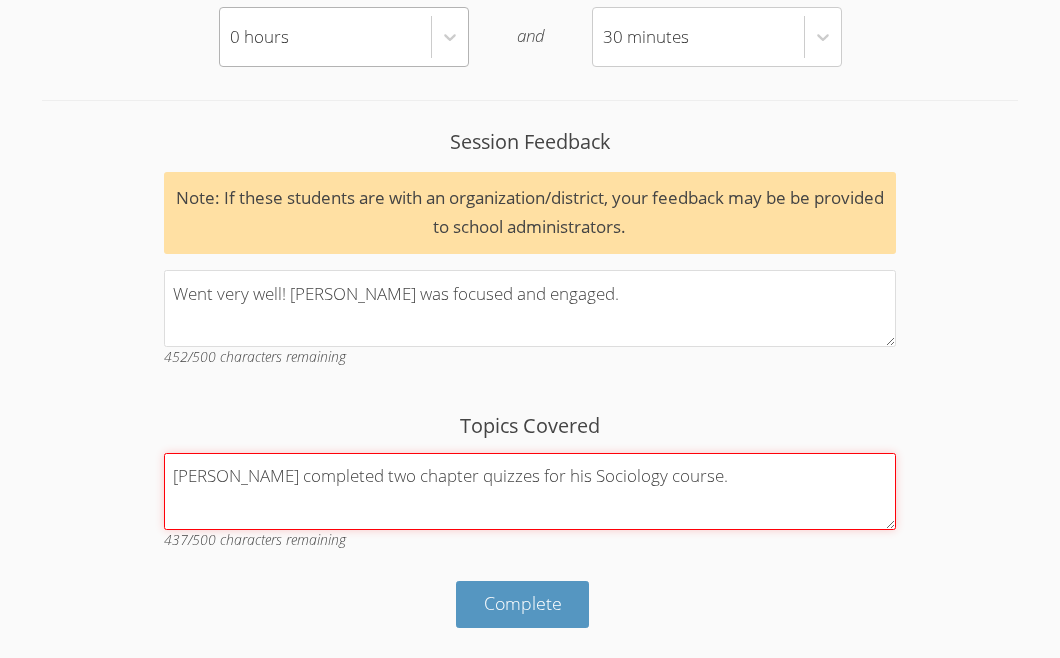 type on "Victor completed two chapter quizzes for his Sociology course." 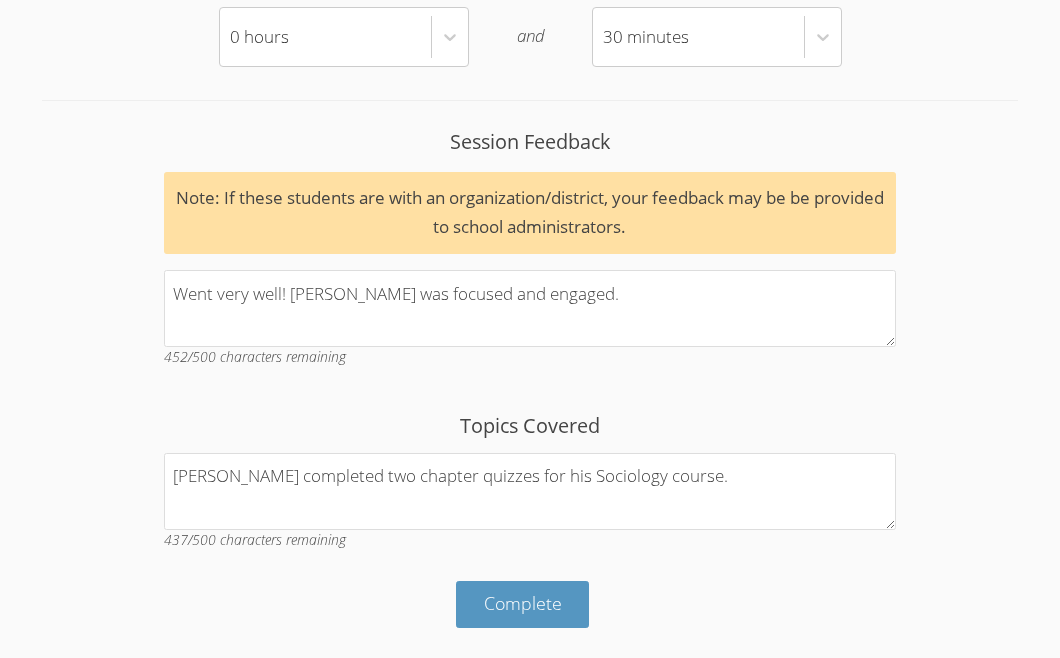 click on "Topics Covered Victor completed two chapter quizzes for his Sociology course.  437 /500 characters remaining" at bounding box center [530, 488] 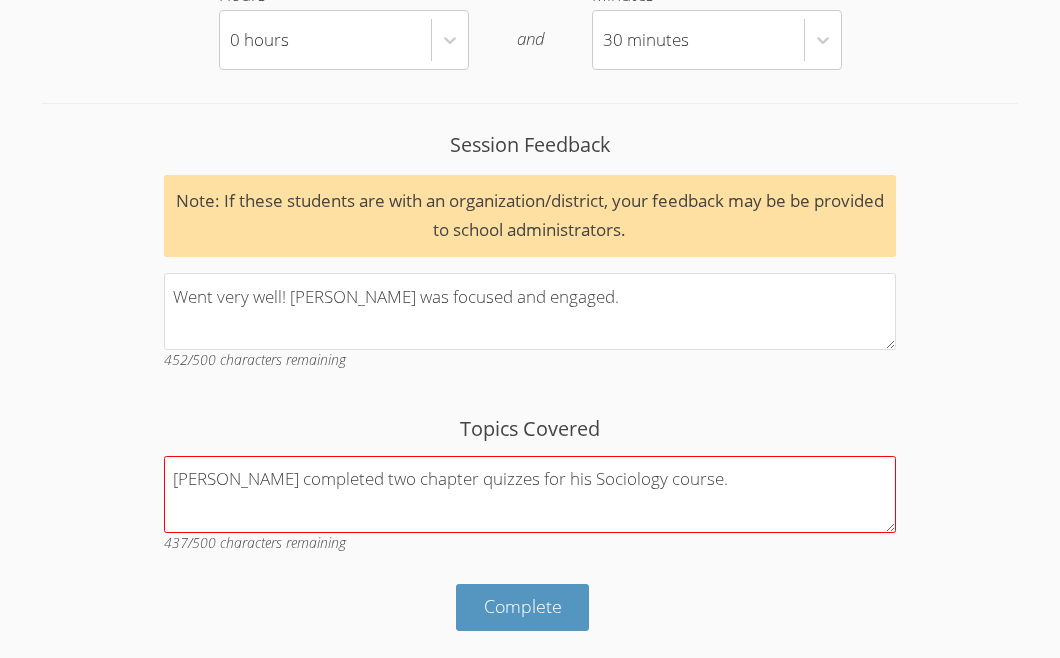 scroll, scrollTop: 2017, scrollLeft: 0, axis: vertical 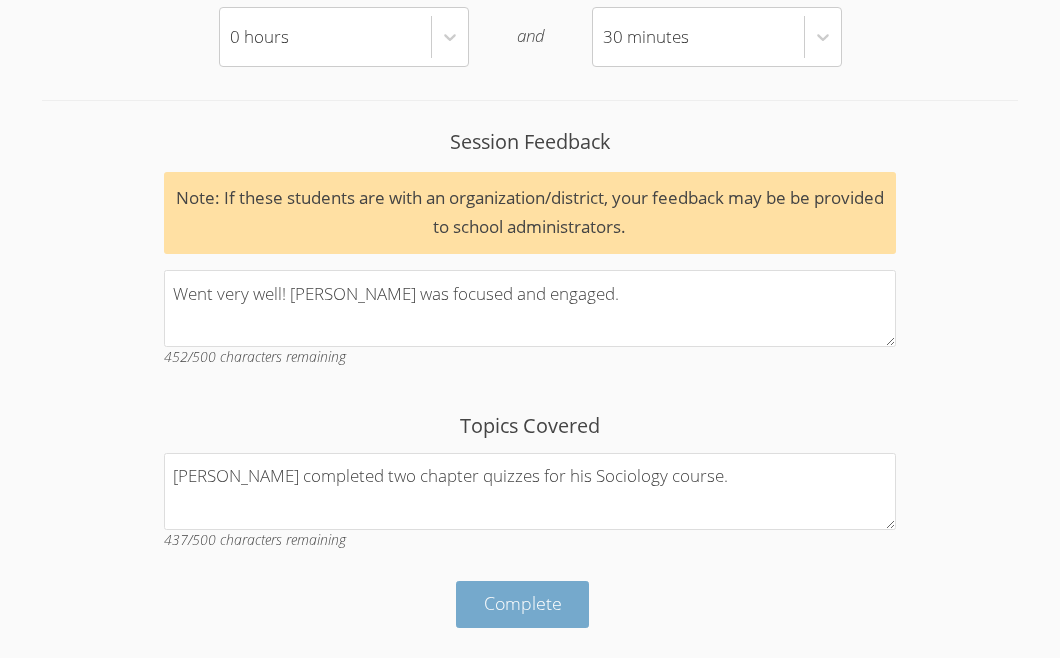 click on "Complete" at bounding box center (523, 603) 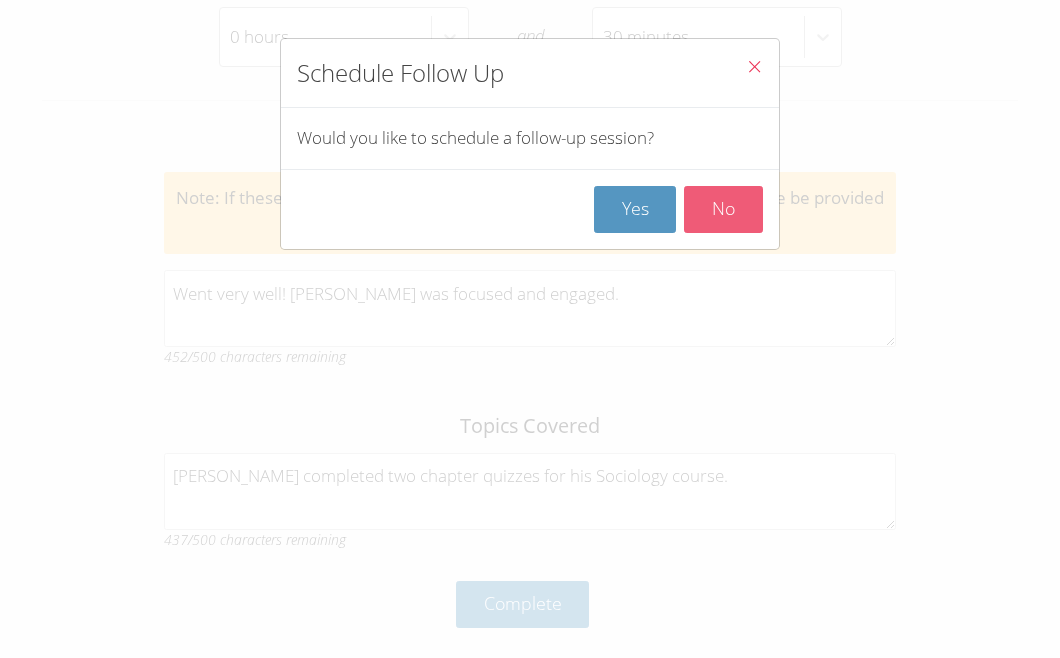 click on "No" at bounding box center (723, 209) 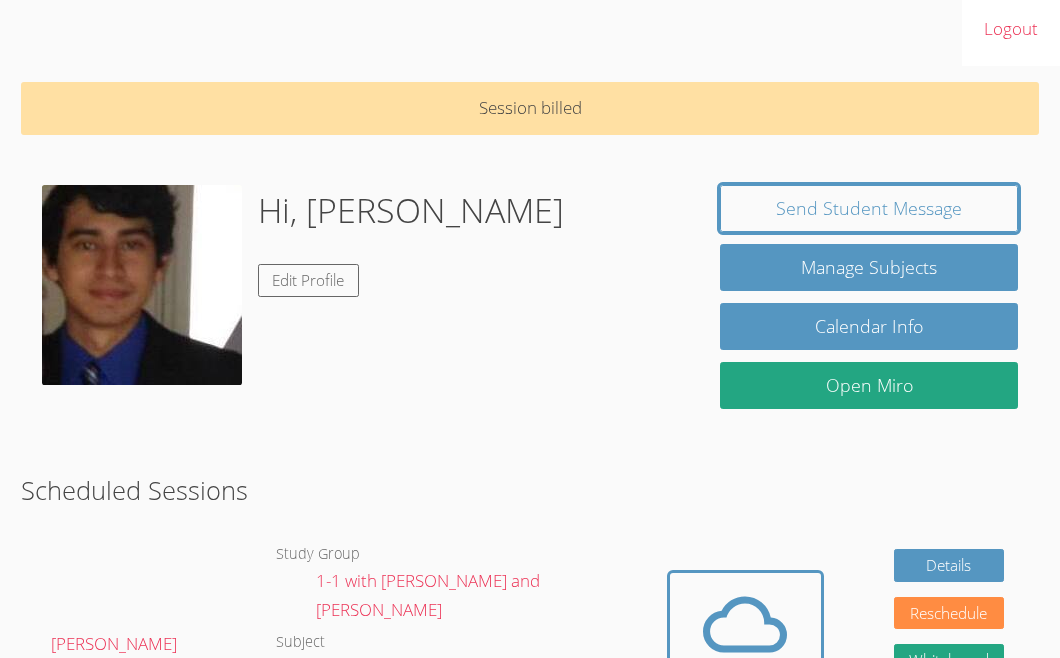 scroll, scrollTop: 0, scrollLeft: 0, axis: both 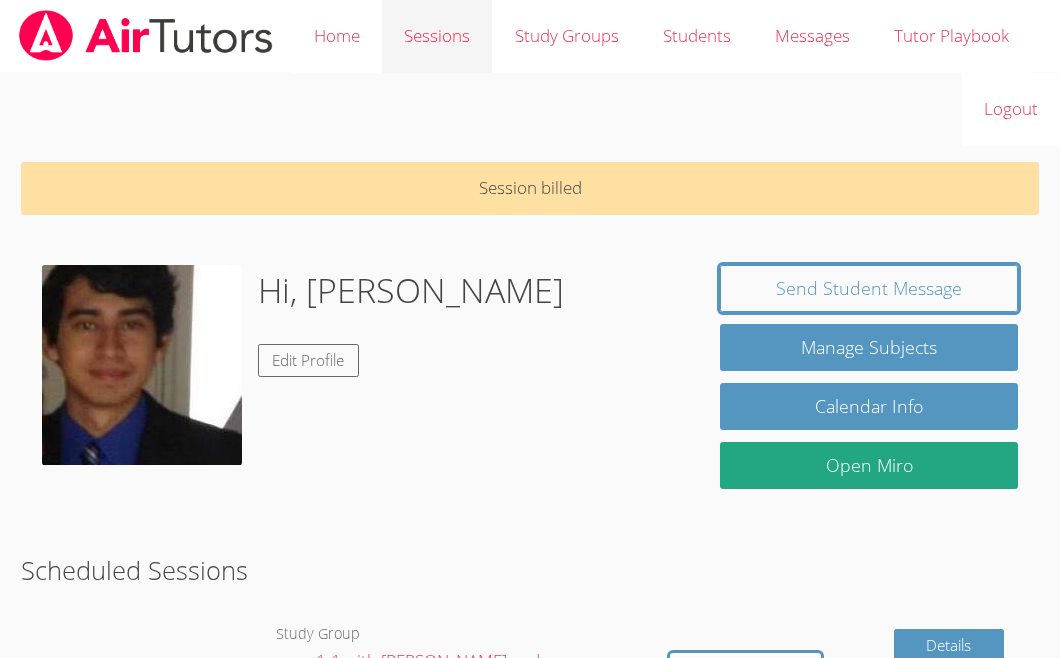 click on "Sessions" at bounding box center (437, 36) 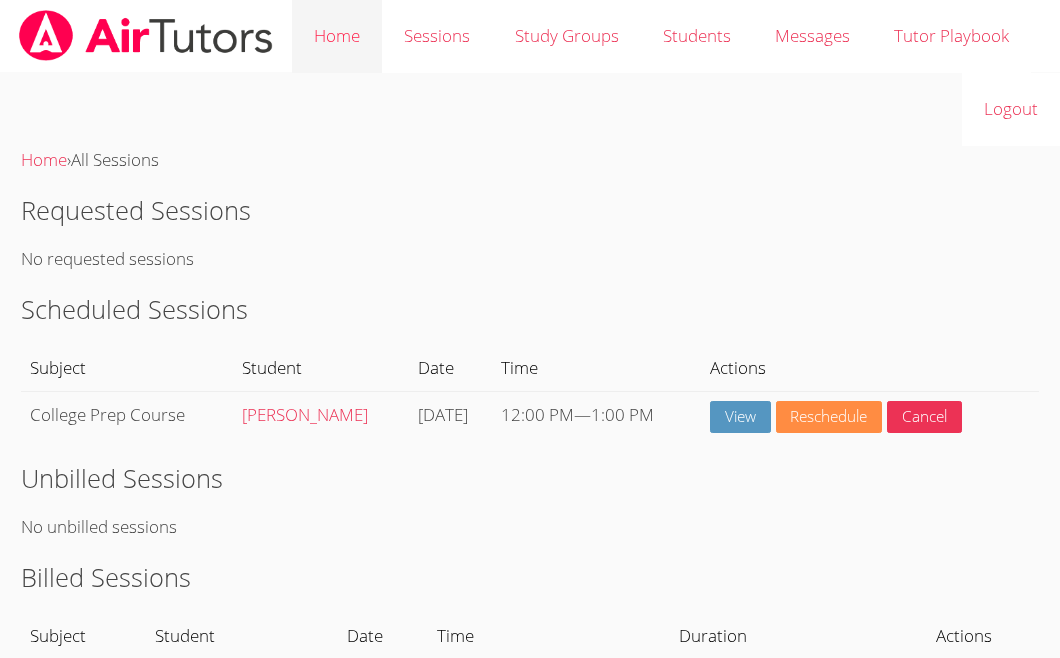 click on "Home" at bounding box center [337, 36] 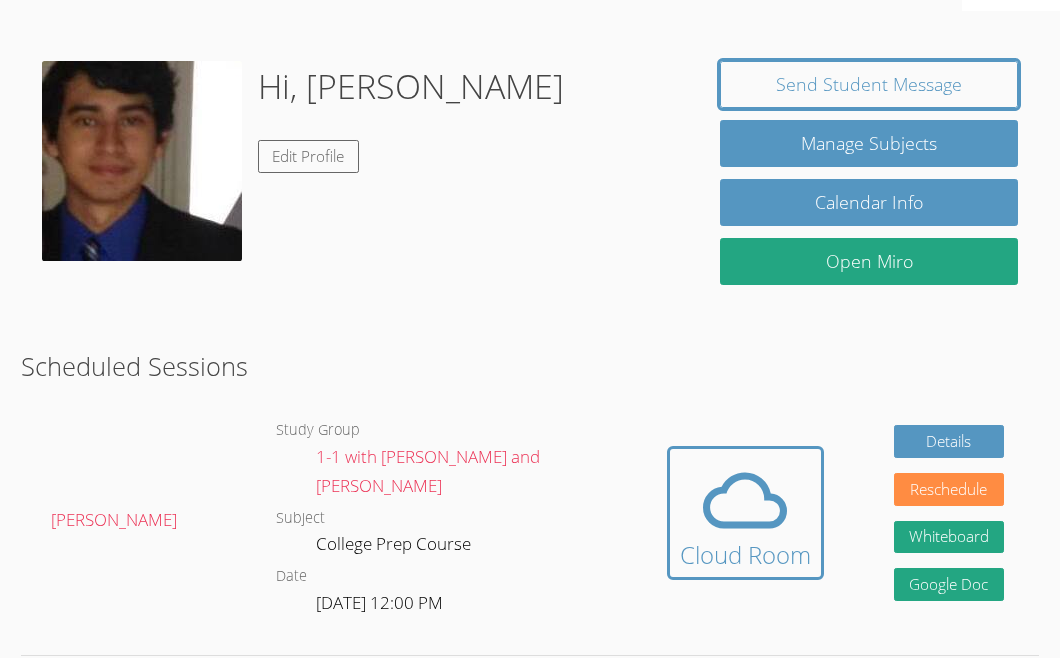 scroll, scrollTop: 193, scrollLeft: 0, axis: vertical 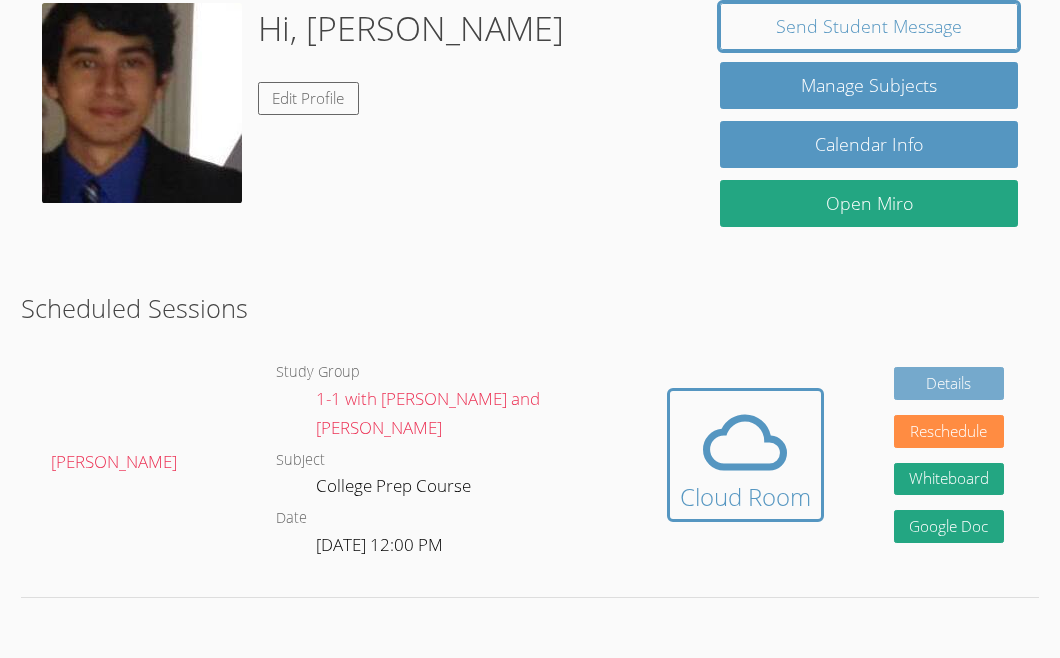 click on "Details" at bounding box center [949, 383] 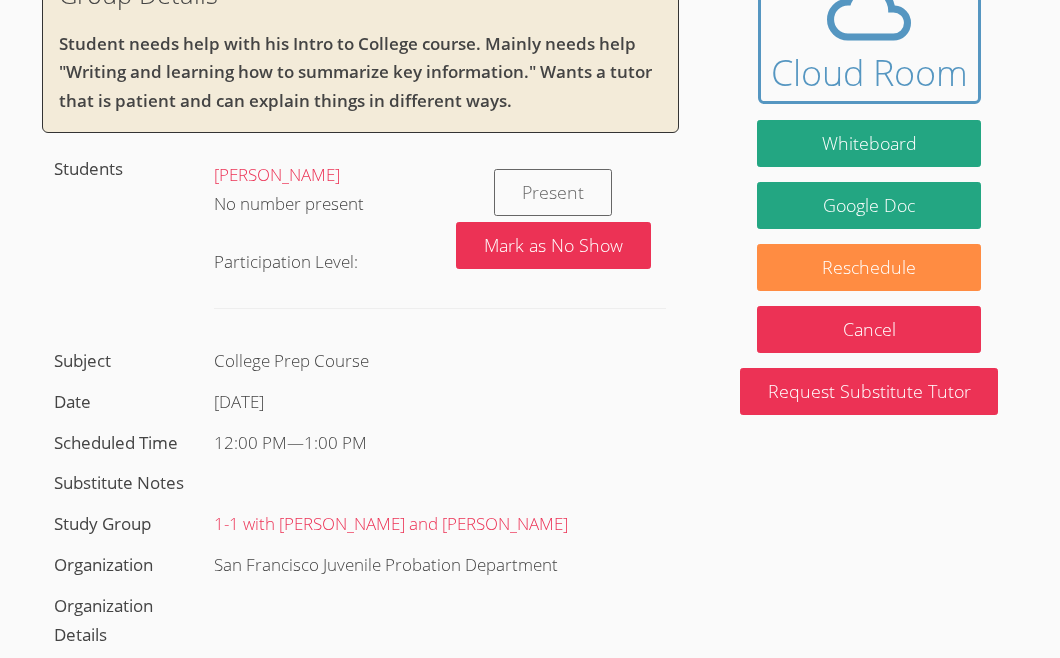 scroll, scrollTop: 0, scrollLeft: 0, axis: both 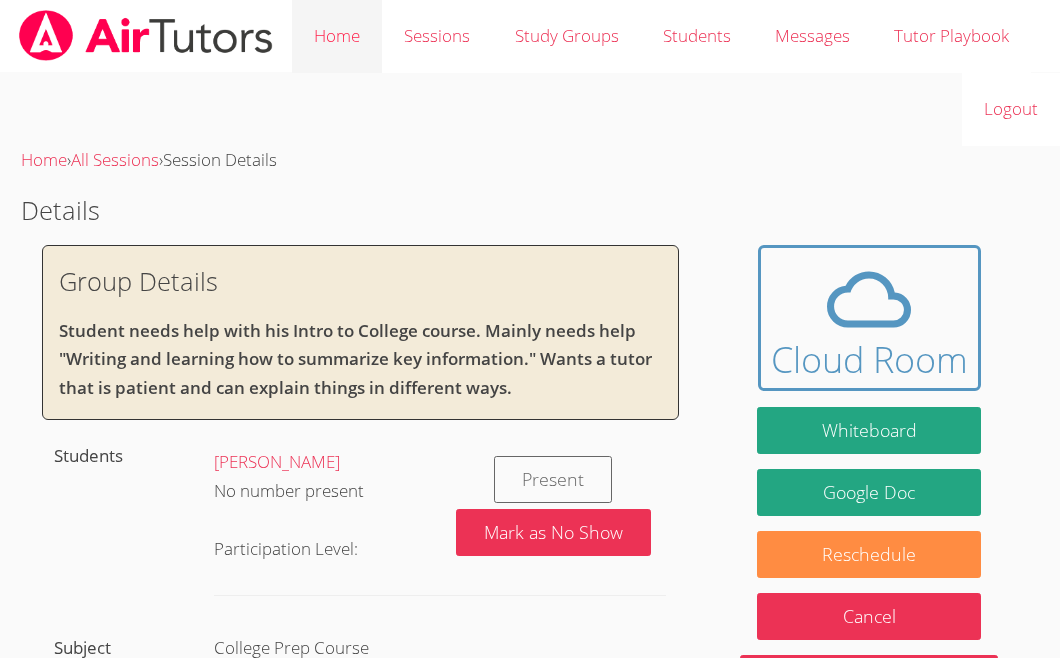 click on "Home" at bounding box center (337, 36) 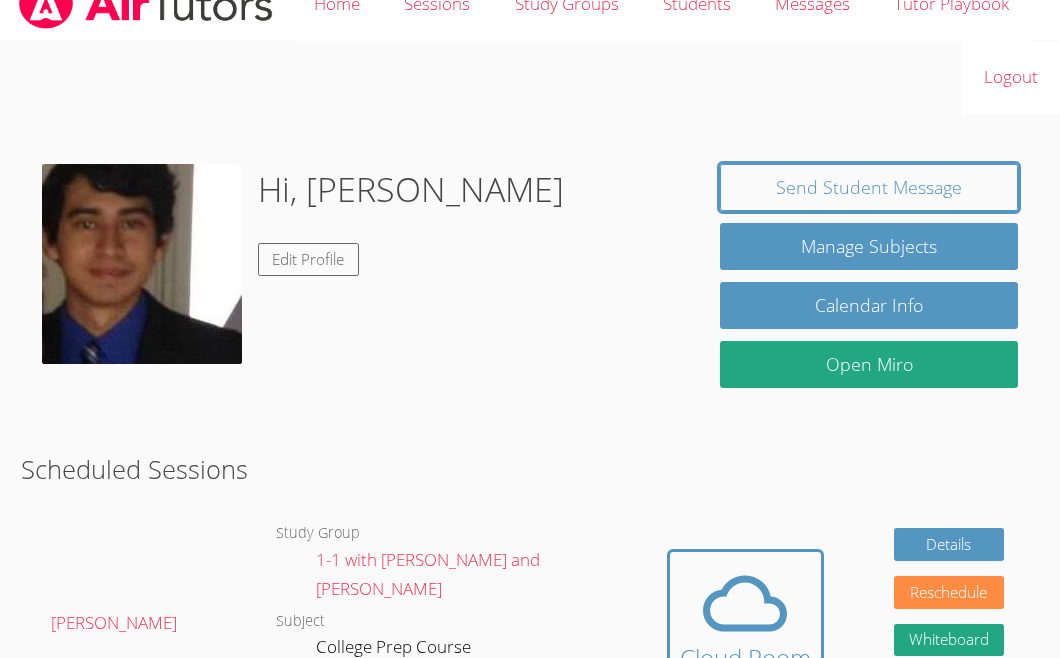 scroll, scrollTop: 0, scrollLeft: 0, axis: both 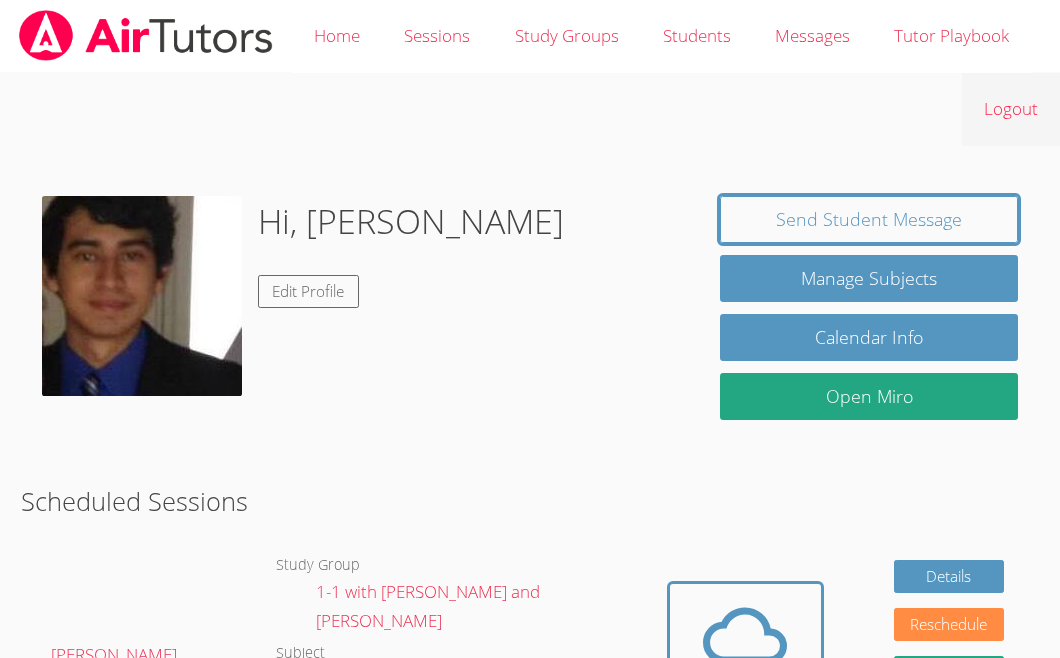 click on "Logout" at bounding box center [1011, 109] 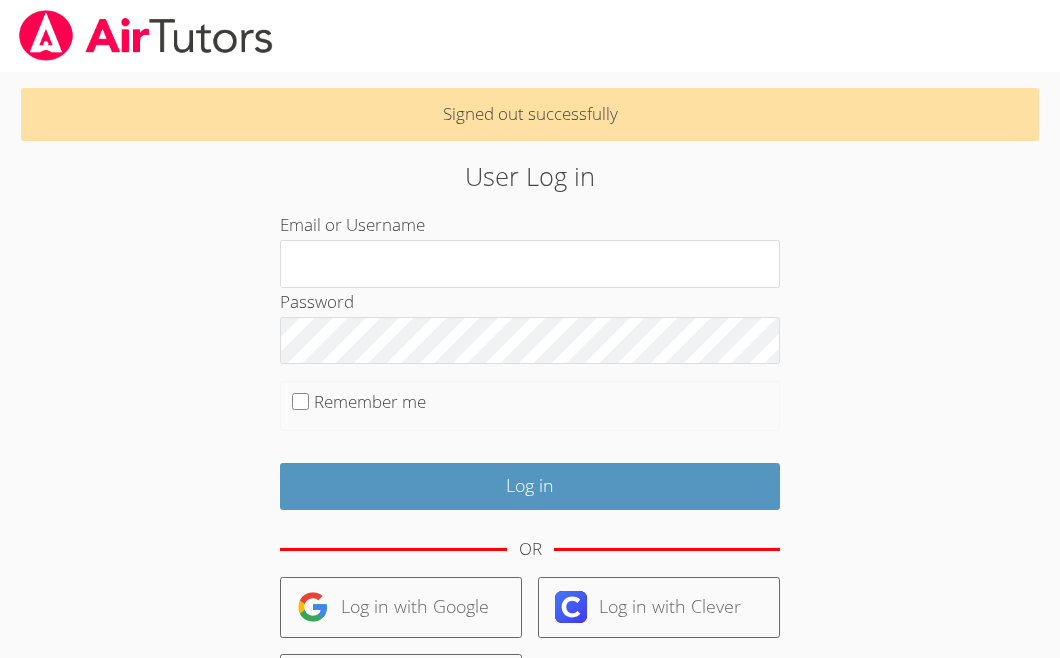 scroll, scrollTop: 0, scrollLeft: 0, axis: both 